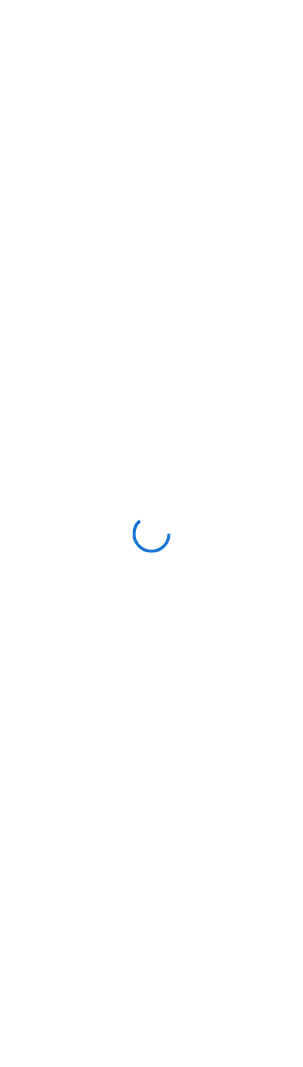 scroll, scrollTop: 0, scrollLeft: 0, axis: both 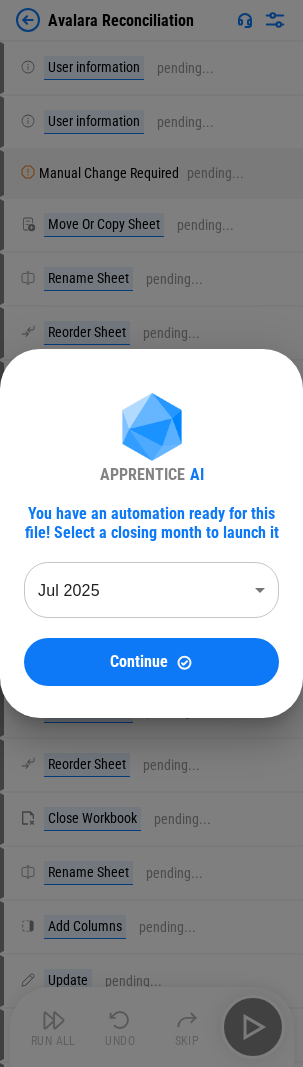 click on "Avalara Reconciliation  User information pending... User information pending... Manual Change Required pending... Move Or Copy Sheet pending... Rename Sheet pending... Reorder Sheet pending... Close Workbook pending... Move Or Copy Sheet pending... Rename Sheet pending... Reorder Sheet pending... Close Workbook pending... Move Or Copy Sheet pending... Rename Sheet pending... Reorder Sheet pending... Close Workbook pending... Rename Sheet pending... Add Columns pending... Update pending... Update pending... Copy pending... Paste Formulas pending... Change Format pending... Add Columns pending... Set filter pending... Update pending... Apply Filter pending... Update pending... Clear All Filters pending... Set filter pending... Apply Filter pending... Update pending... Clear All Filters pending... Change Format pending... Apply Filter pending... Apply Filter pending... Change Format pending... Clear All Filters pending... Apply Filter pending... Update pending... Copy pending... Paste Formulas Add Sheet" at bounding box center [151, 533] 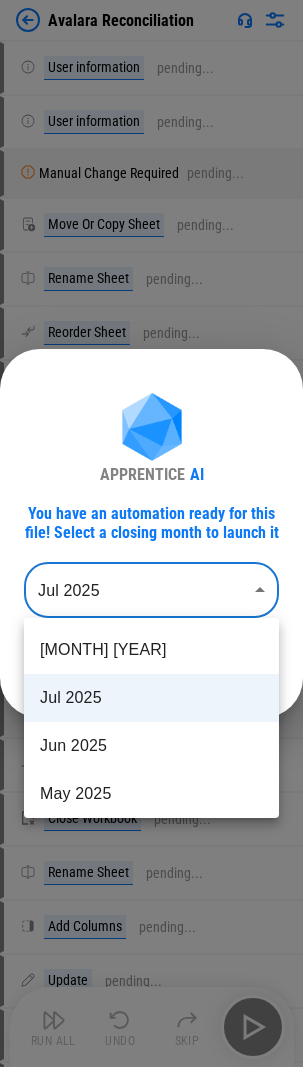 click at bounding box center (151, 533) 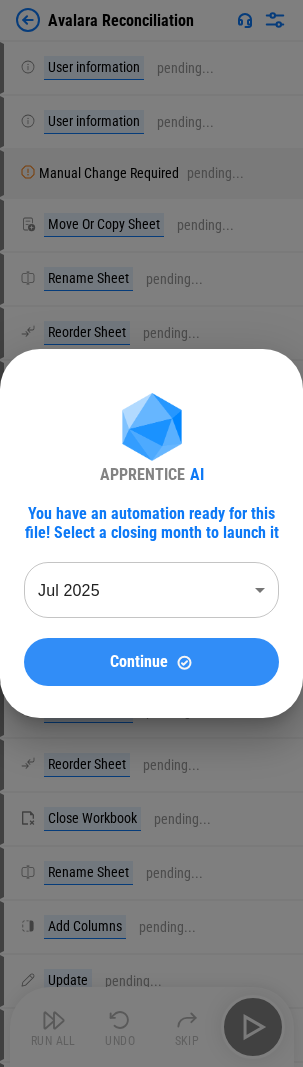 click on "Continue" at bounding box center (139, 662) 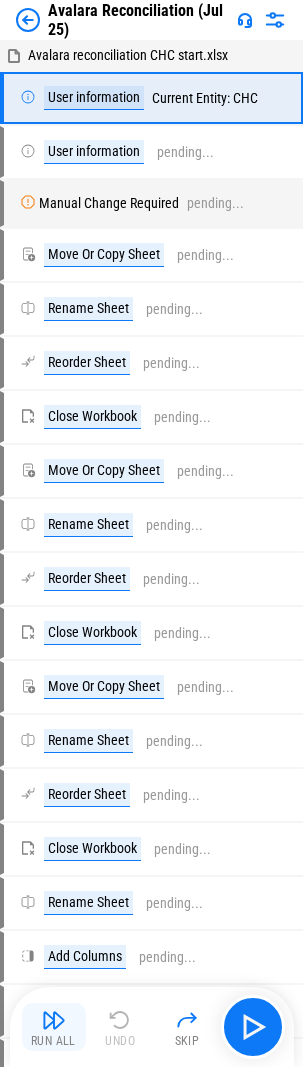 click at bounding box center (54, 1020) 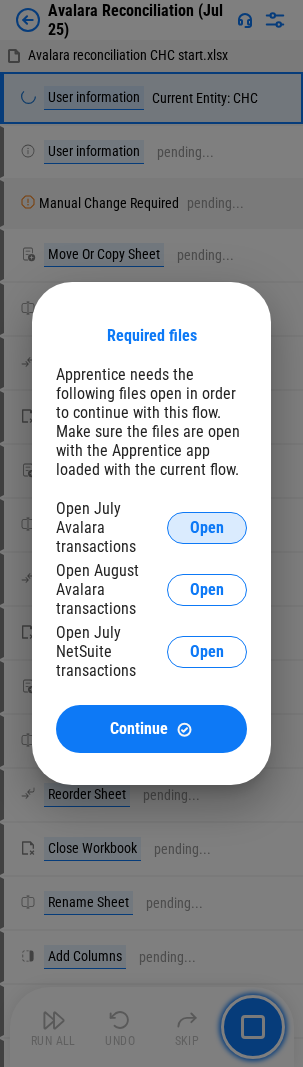 click on "Open" at bounding box center (207, 528) 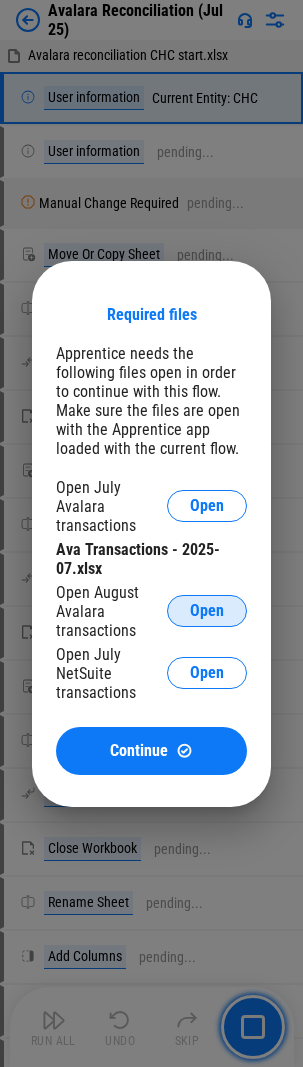 click on "Open" at bounding box center [207, 611] 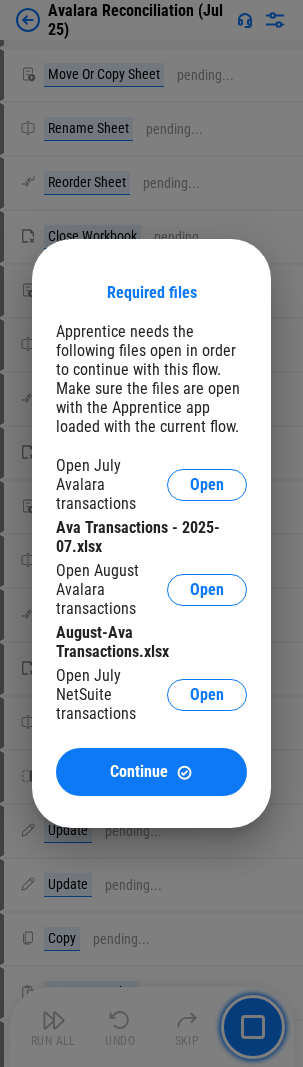 scroll, scrollTop: 200, scrollLeft: 0, axis: vertical 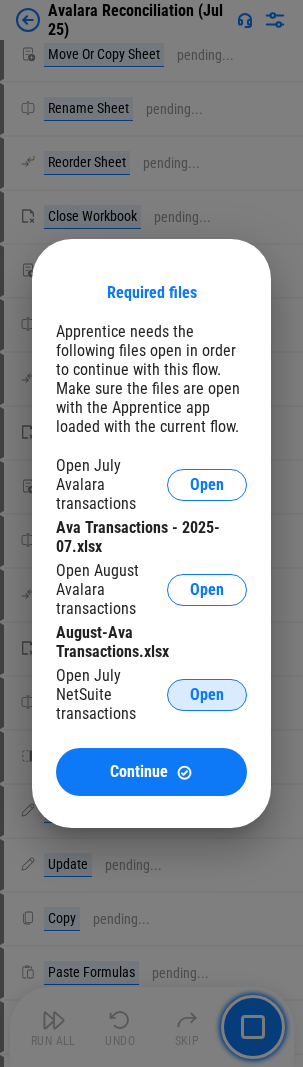 click on "Open" at bounding box center (207, 695) 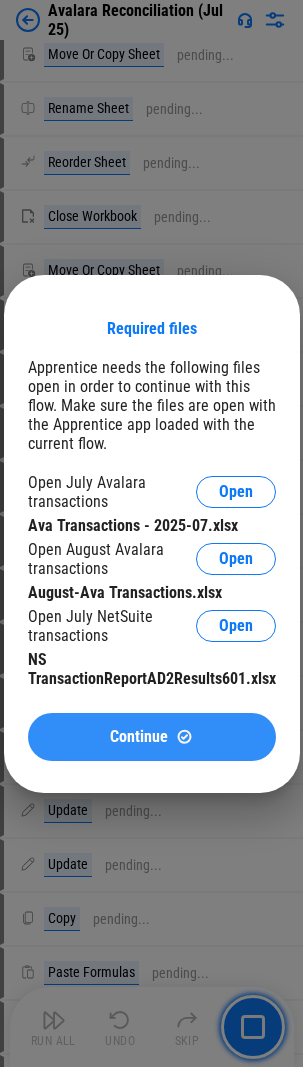 click at bounding box center [184, 736] 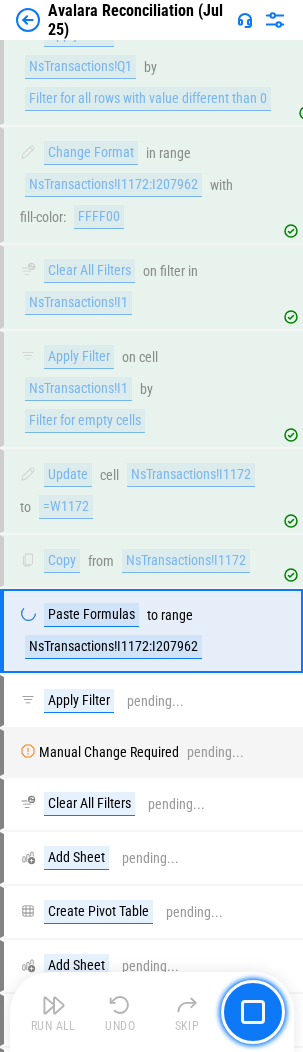 scroll, scrollTop: 3625, scrollLeft: 0, axis: vertical 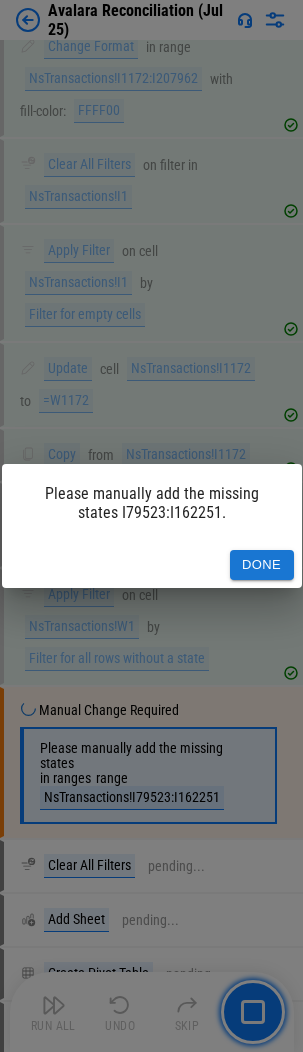 click on "Done" at bounding box center (262, 565) 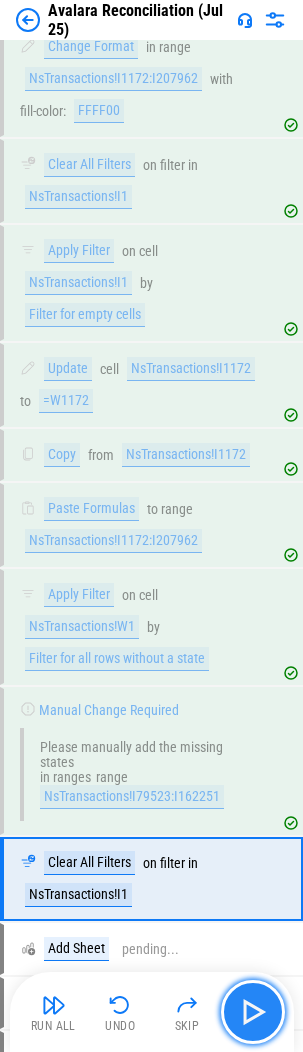 click at bounding box center (253, 1012) 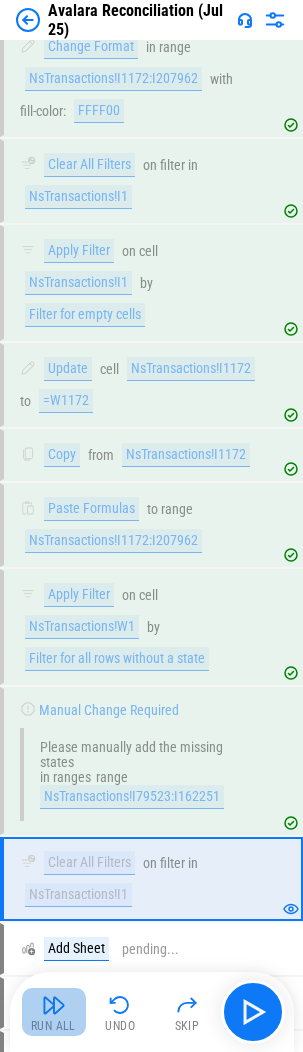 click at bounding box center [54, 1005] 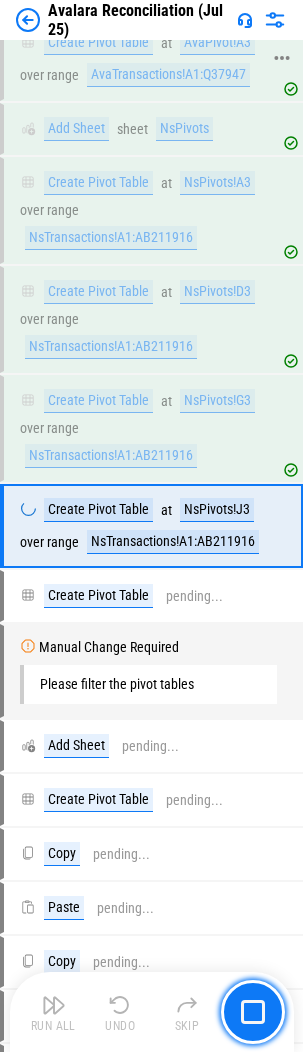 scroll, scrollTop: 4586, scrollLeft: 0, axis: vertical 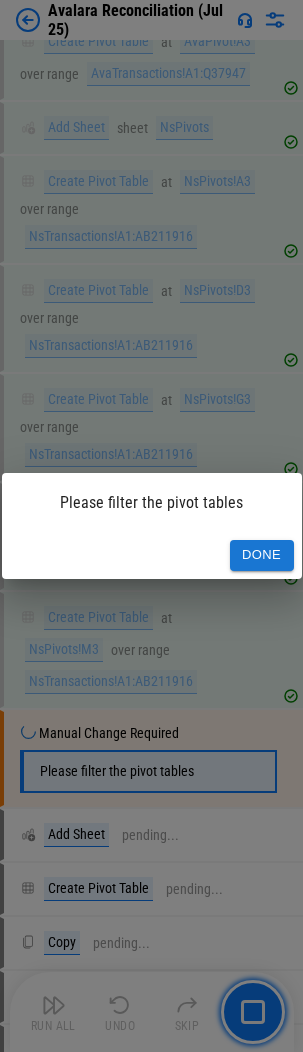 click on "Done" at bounding box center [262, 555] 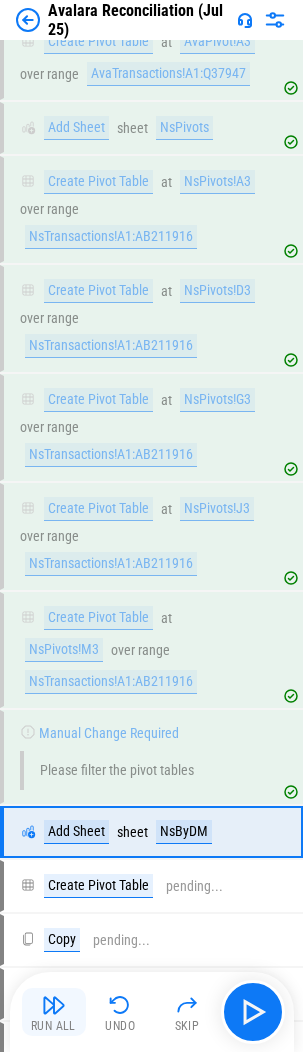 click at bounding box center (54, 1005) 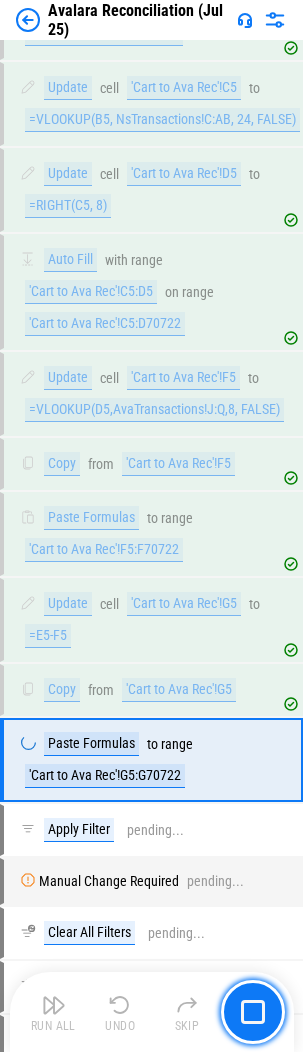 scroll, scrollTop: 5932, scrollLeft: 0, axis: vertical 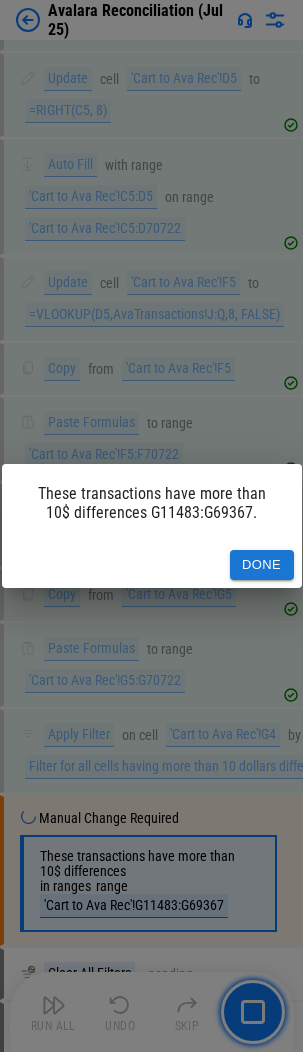 click on "Done" at bounding box center (262, 565) 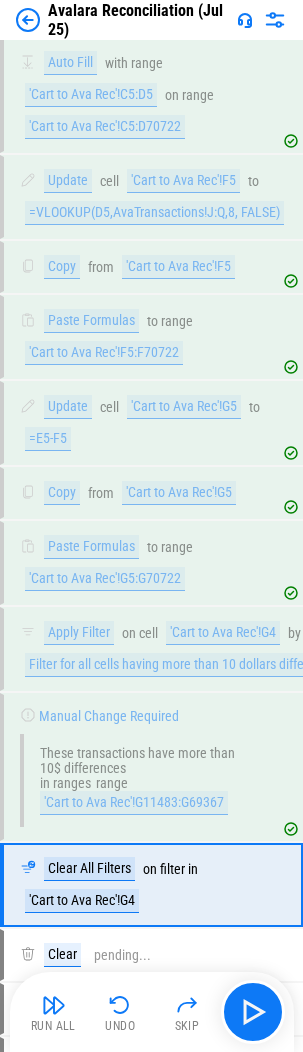 scroll, scrollTop: 6394, scrollLeft: 0, axis: vertical 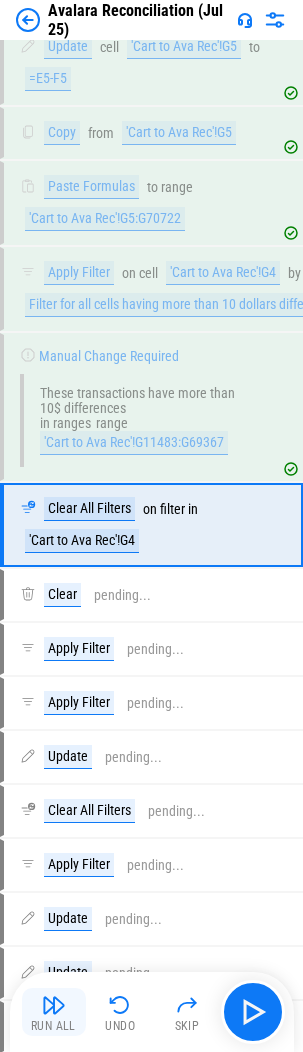 click on "Run All" at bounding box center (54, 1012) 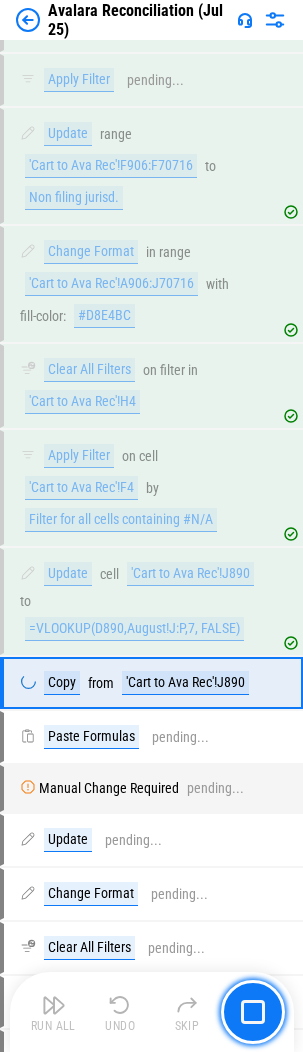 scroll, scrollTop: 8188, scrollLeft: 0, axis: vertical 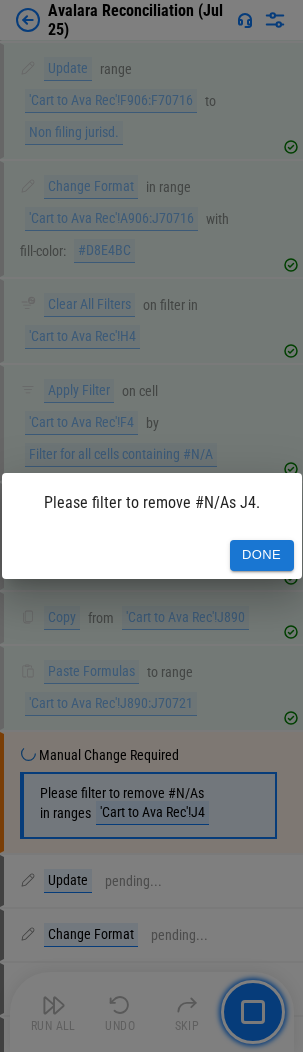 click on "Done" at bounding box center (262, 555) 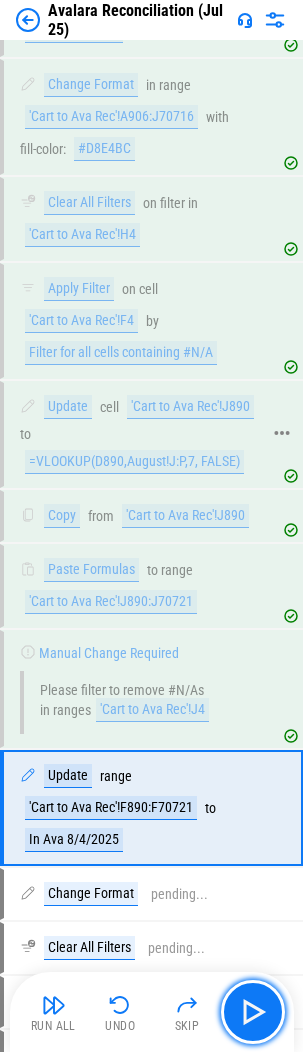 scroll, scrollTop: 8573, scrollLeft: 0, axis: vertical 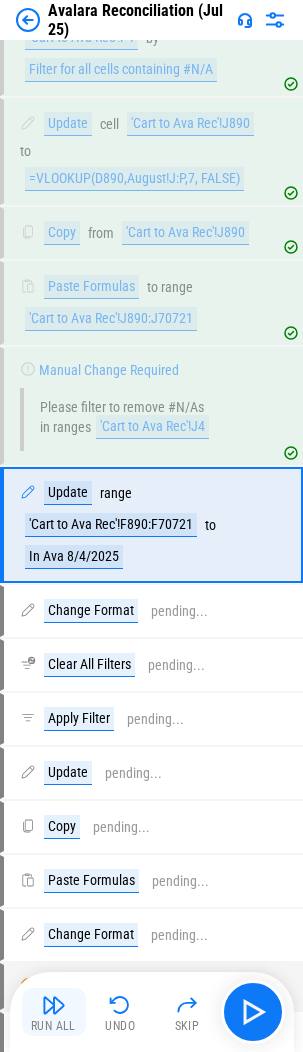 click at bounding box center (54, 1005) 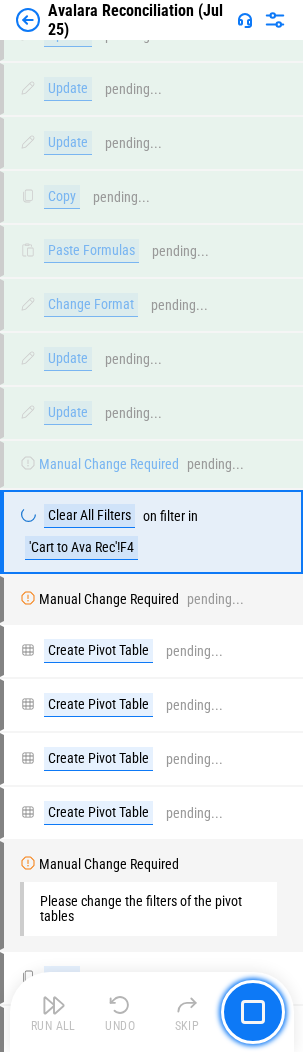 scroll, scrollTop: 10663, scrollLeft: 0, axis: vertical 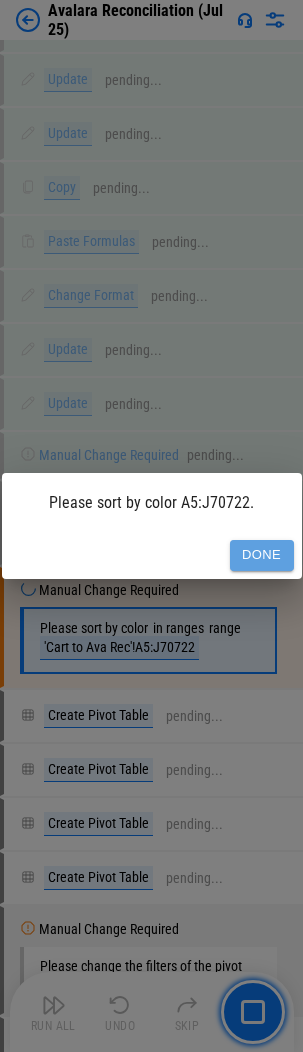 click on "Done" at bounding box center (262, 555) 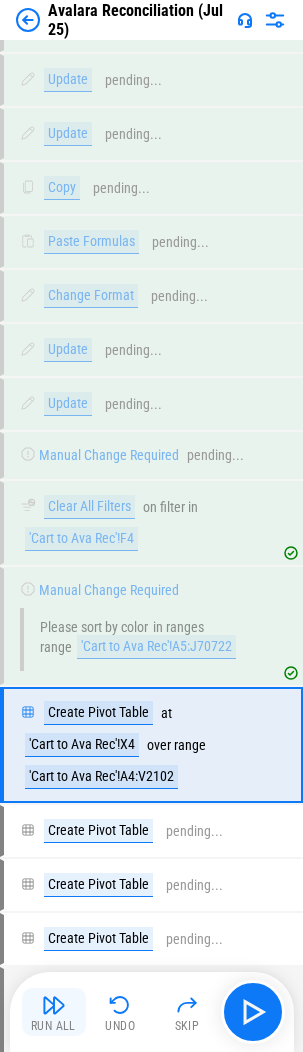 click at bounding box center (54, 1005) 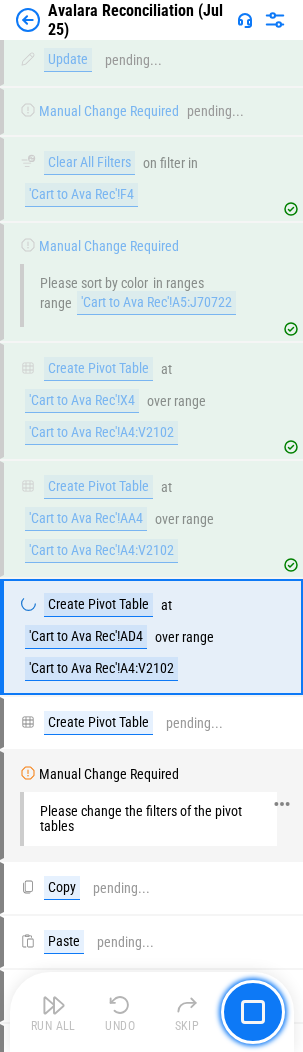 scroll, scrollTop: 11121, scrollLeft: 0, axis: vertical 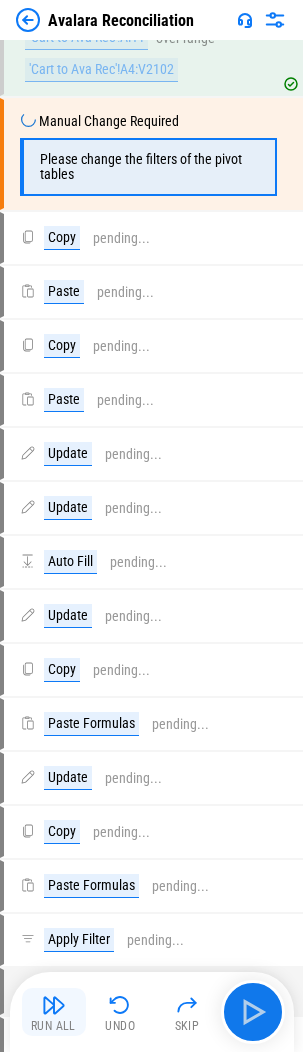 click at bounding box center [54, 1005] 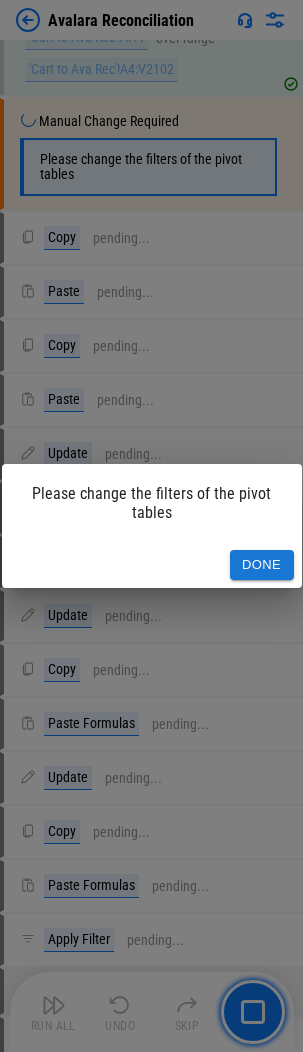 click on "Done" at bounding box center [262, 565] 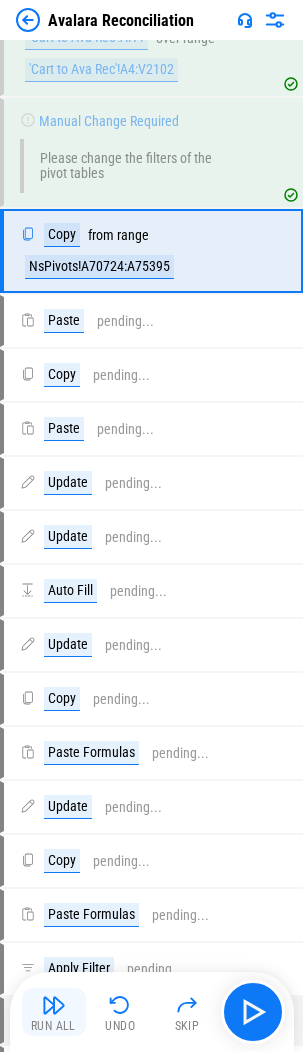 click at bounding box center (54, 1005) 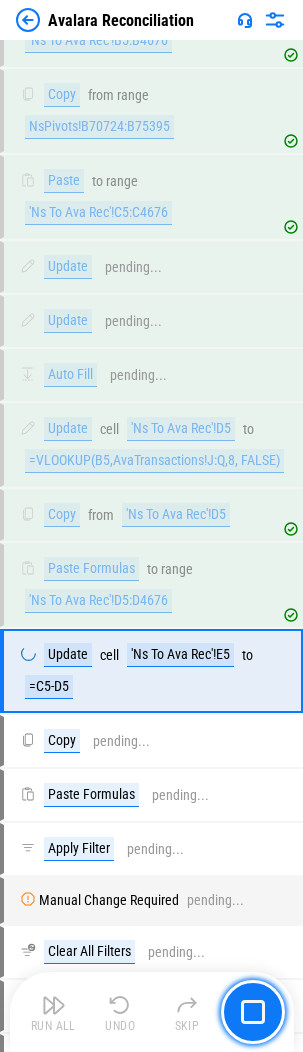 scroll, scrollTop: 12184, scrollLeft: 0, axis: vertical 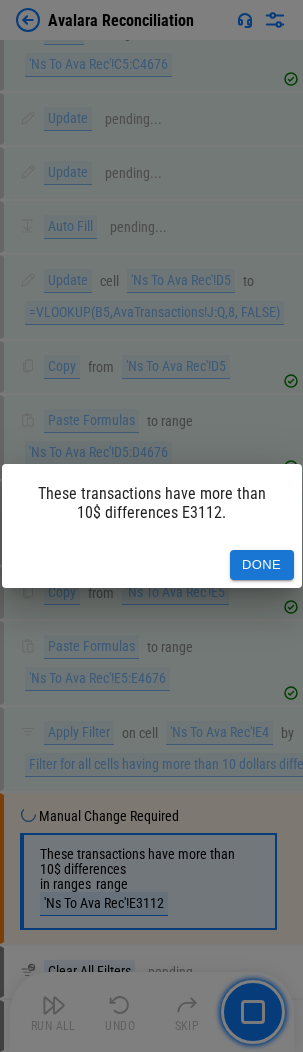 click on "Done" at bounding box center (262, 565) 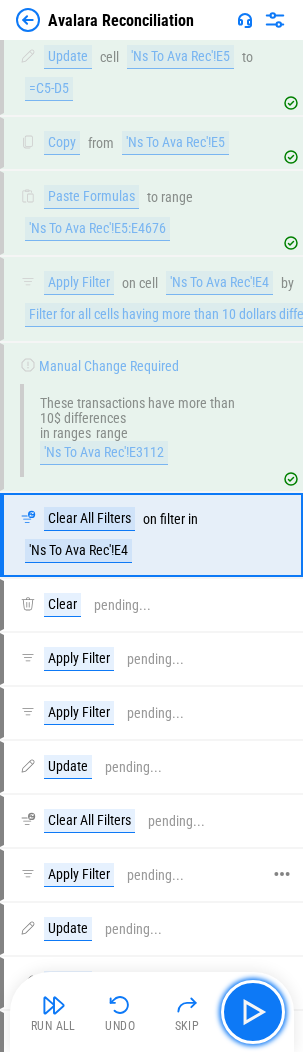 scroll, scrollTop: 12646, scrollLeft: 0, axis: vertical 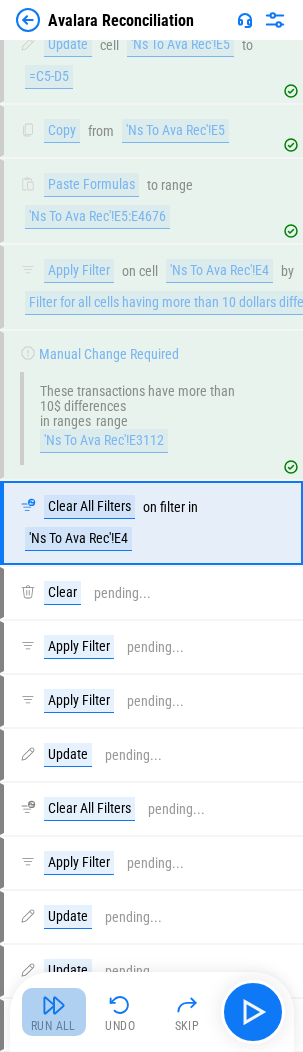 click at bounding box center [54, 1005] 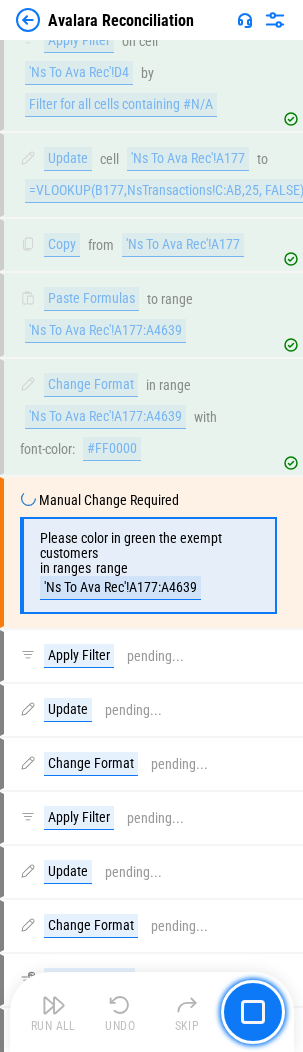 scroll, scrollTop: 15310, scrollLeft: 0, axis: vertical 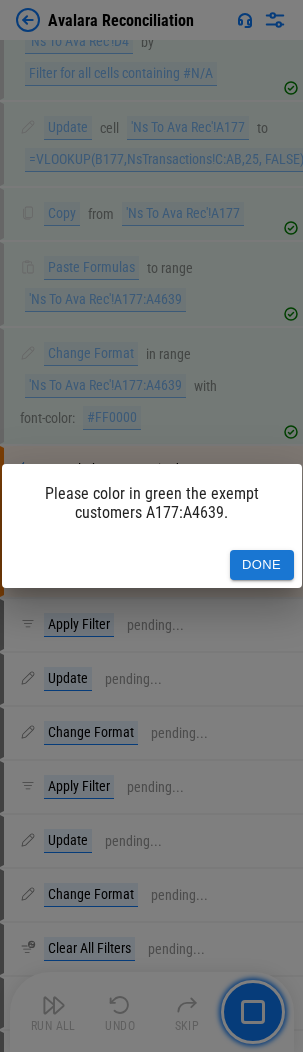 click on "Done" at bounding box center [262, 565] 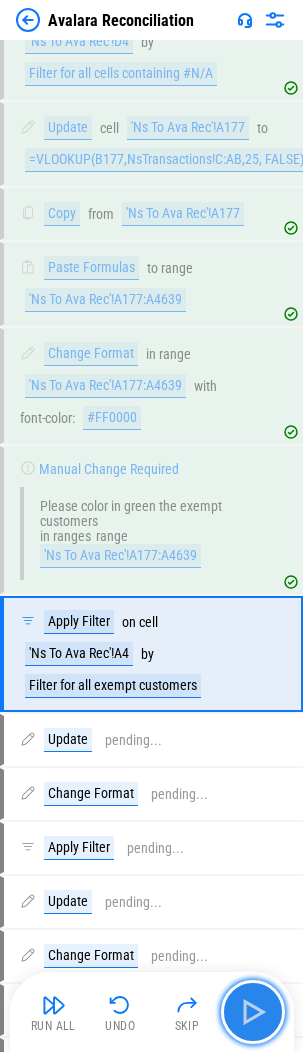 click at bounding box center [253, 1012] 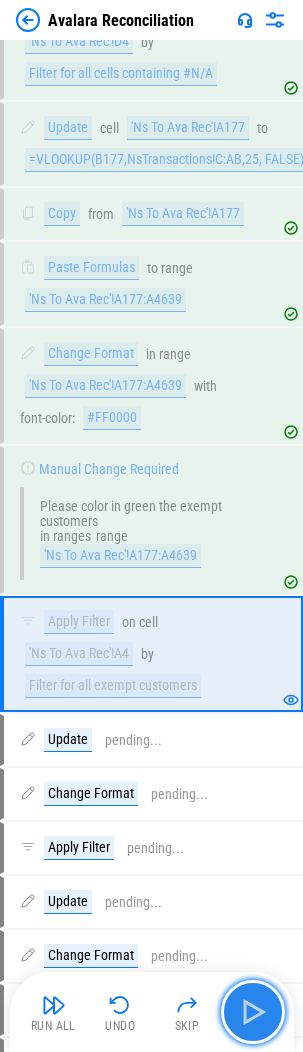 click at bounding box center (253, 1012) 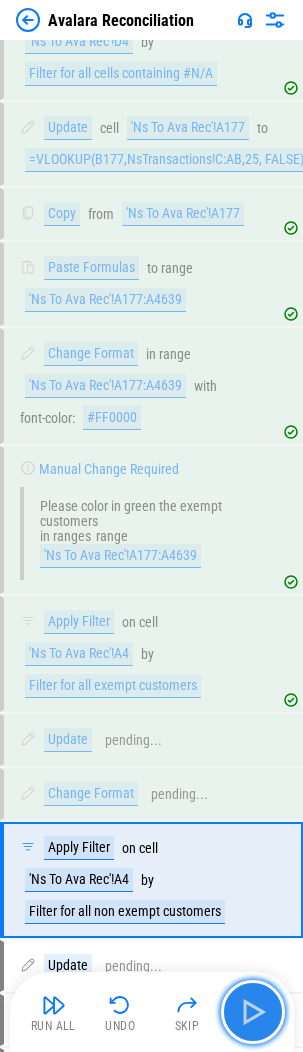 click at bounding box center (253, 1012) 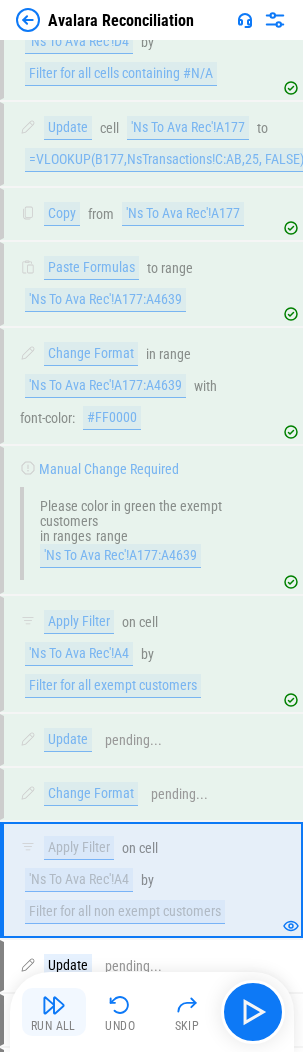 click on "Run All" at bounding box center (54, 1012) 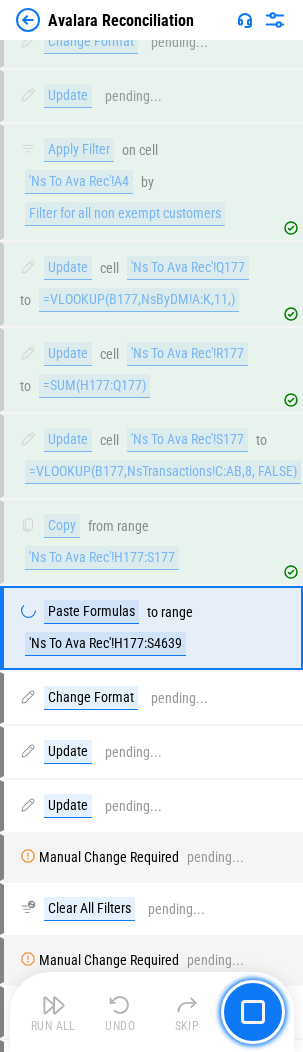 scroll, scrollTop: 17040, scrollLeft: 0, axis: vertical 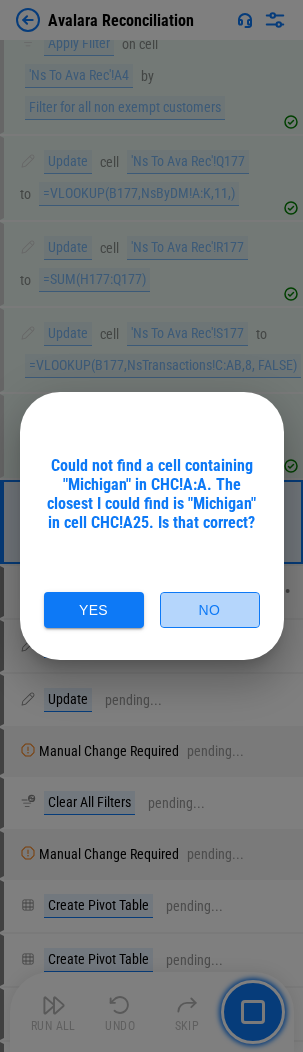click on "No" at bounding box center [210, 610] 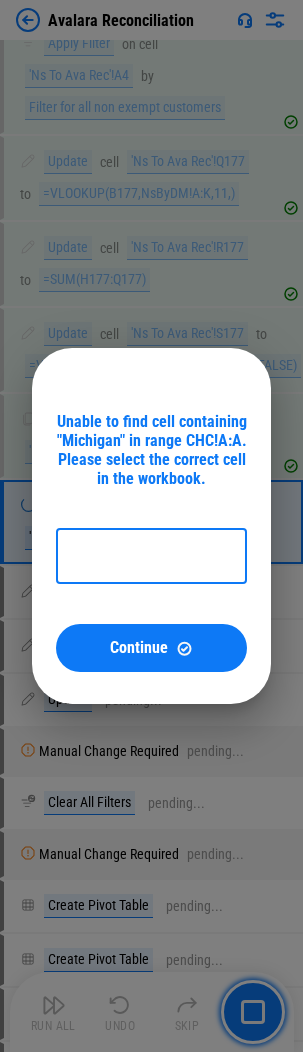 type on "*******" 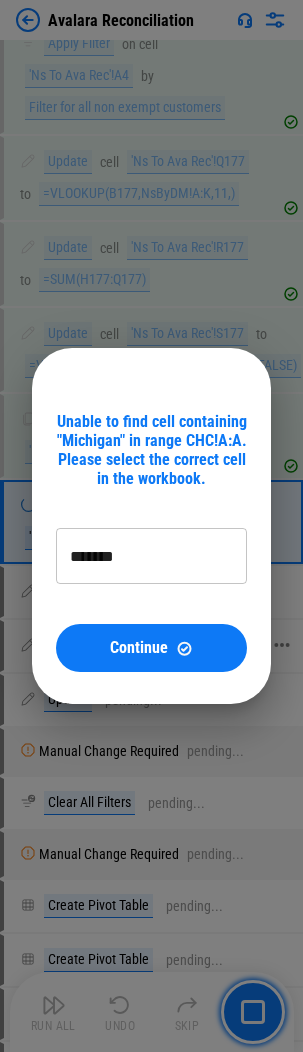 drag, startPoint x: 145, startPoint y: 644, endPoint x: 19, endPoint y: 646, distance: 126.01587 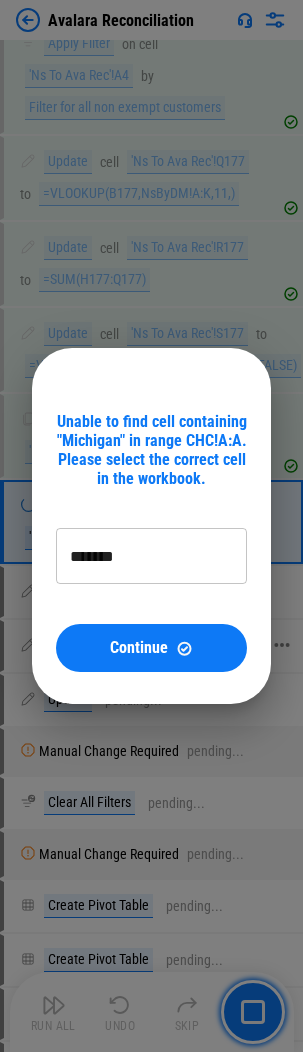click on "Continue" at bounding box center [139, 648] 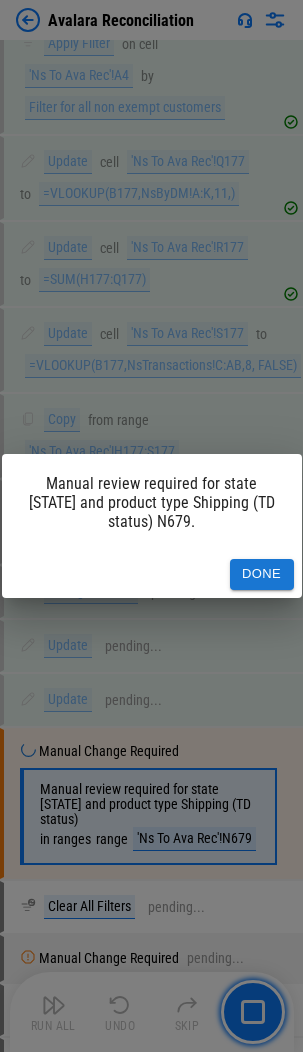 click on "Done" at bounding box center [262, 574] 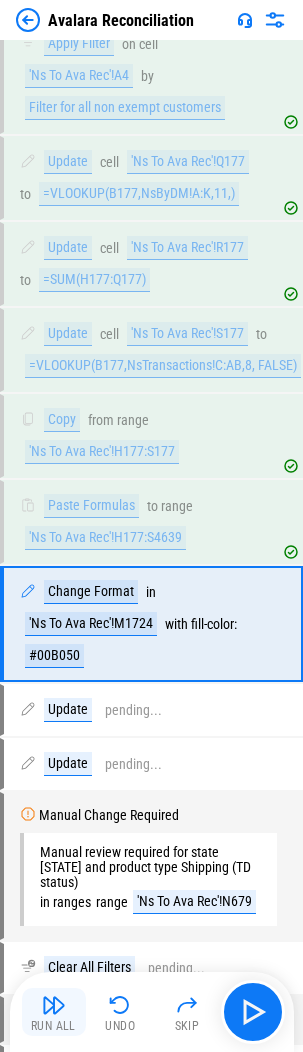 click at bounding box center (54, 1005) 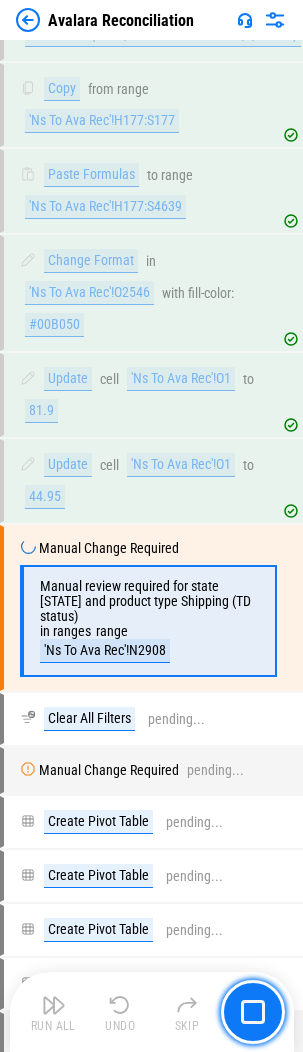 scroll, scrollTop: 17457, scrollLeft: 0, axis: vertical 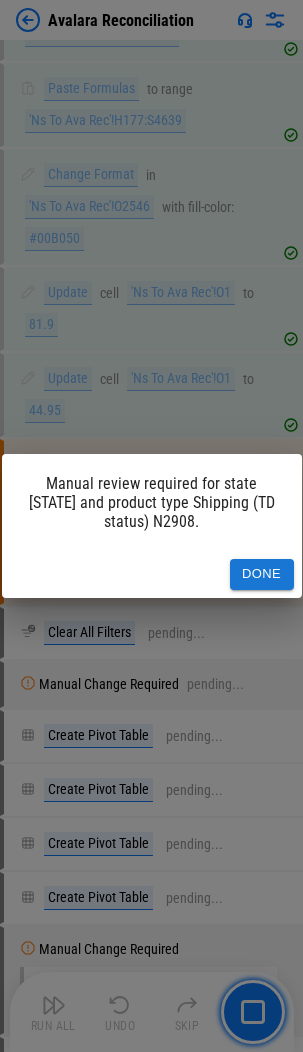click on "Done" at bounding box center [262, 574] 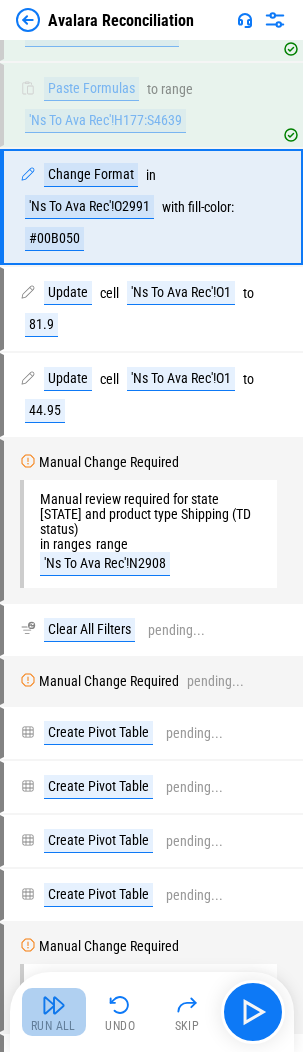 click at bounding box center [54, 1005] 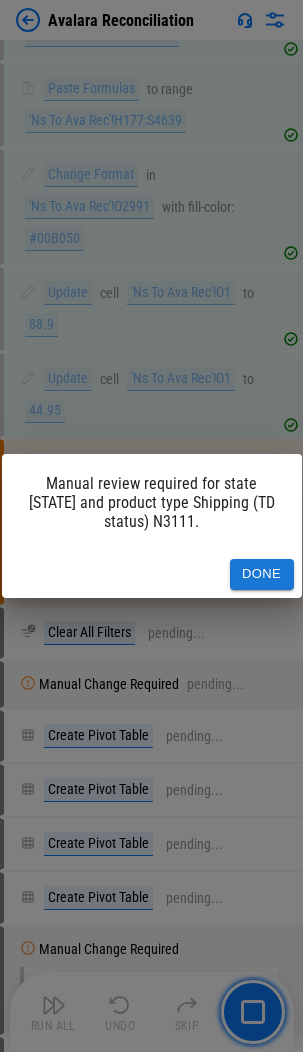 click on "Done" at bounding box center (262, 574) 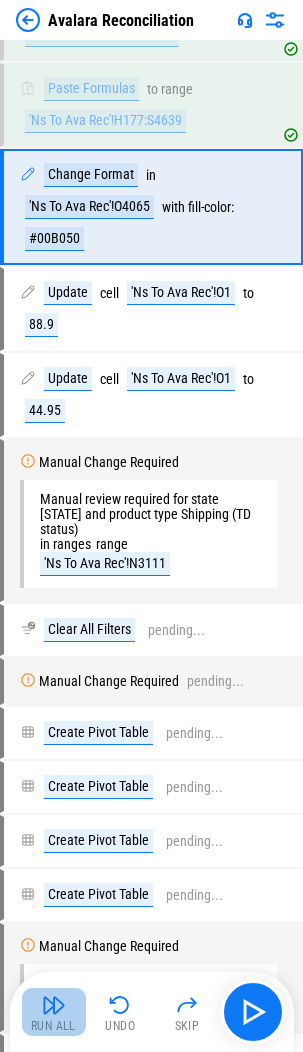 click on "Run All" at bounding box center (53, 1026) 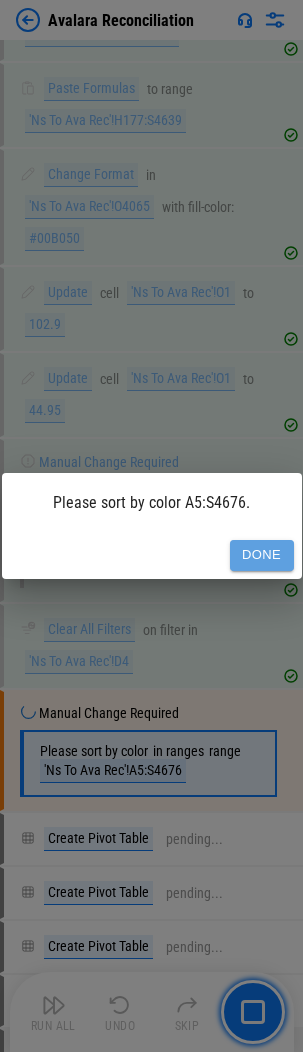 click on "Done" at bounding box center (262, 555) 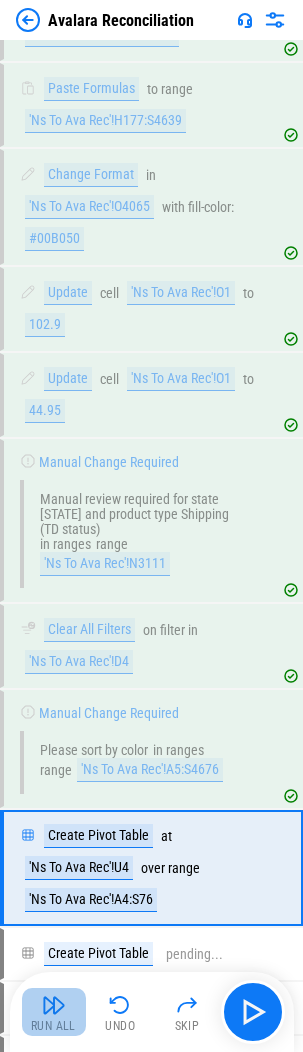 click on "Run All" at bounding box center (54, 1012) 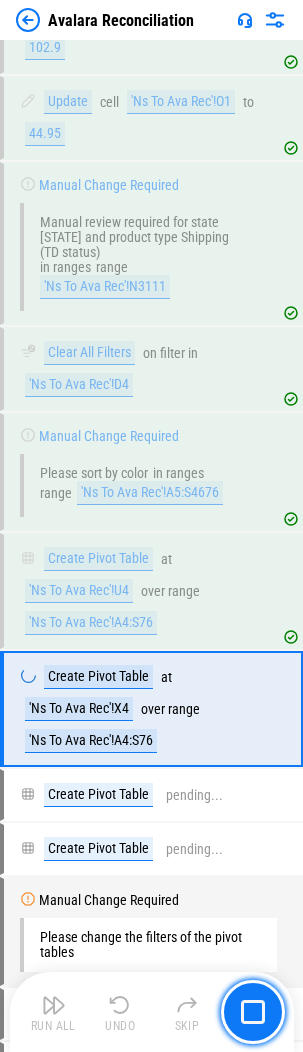 scroll, scrollTop: 17921, scrollLeft: 0, axis: vertical 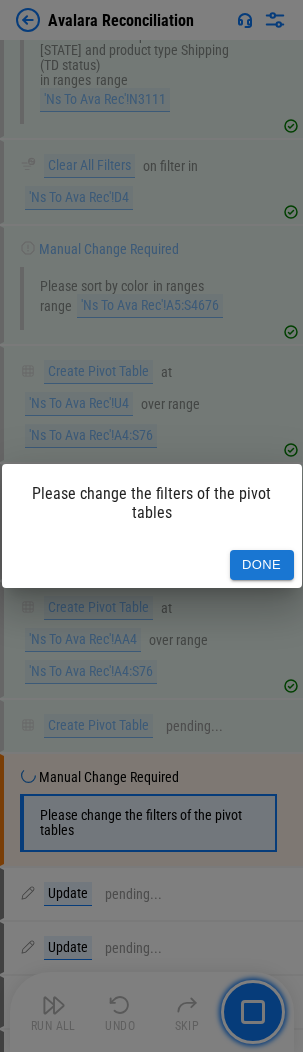 click on "Done" at bounding box center [262, 565] 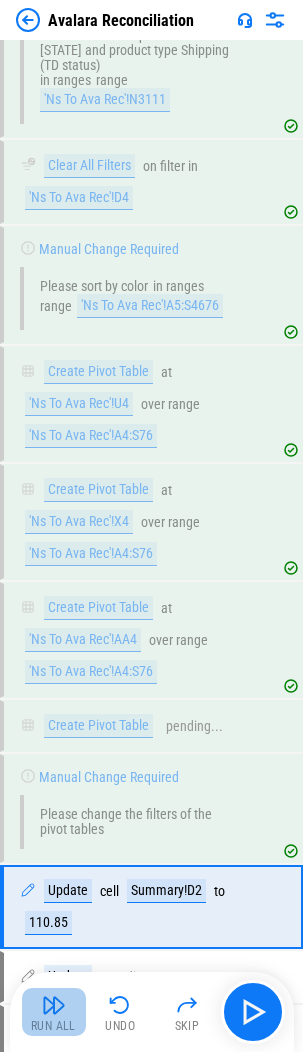 click at bounding box center (54, 1005) 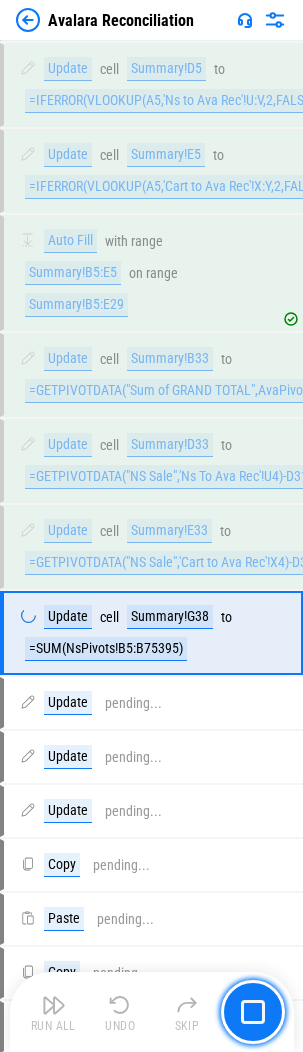 scroll, scrollTop: 18994, scrollLeft: 0, axis: vertical 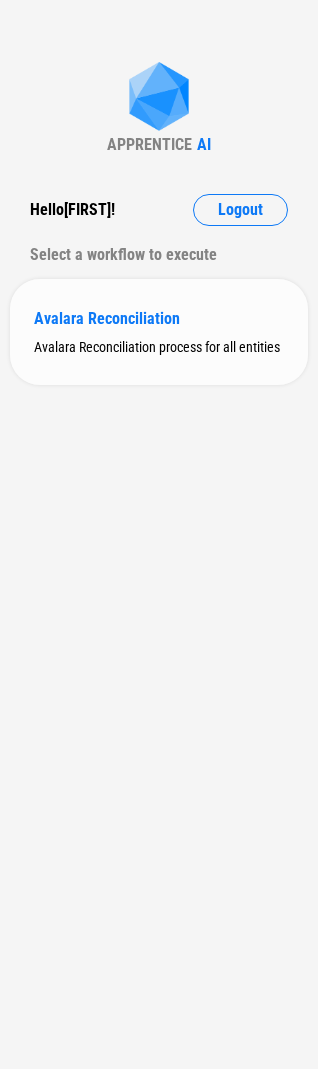 click on "Avalara Reconciliation" at bounding box center [159, 318] 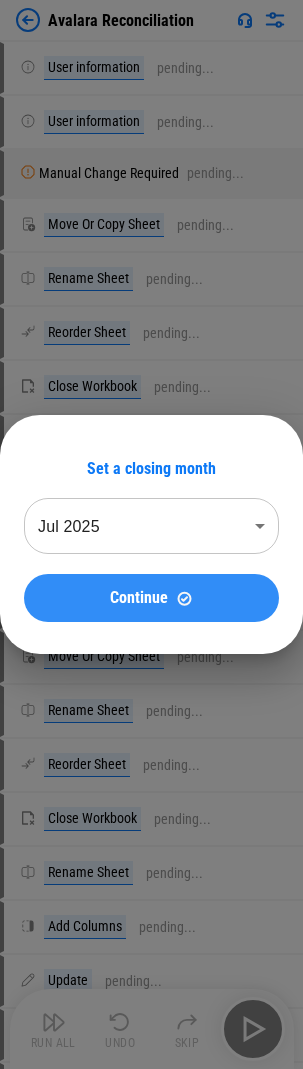 click on "Continue" at bounding box center (139, 598) 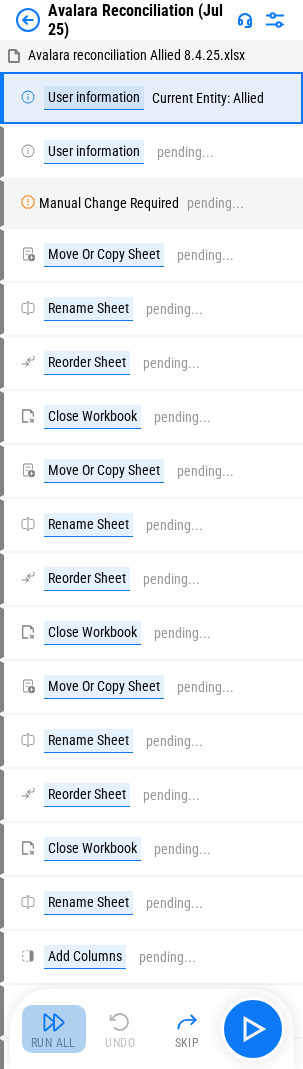 click at bounding box center [54, 1022] 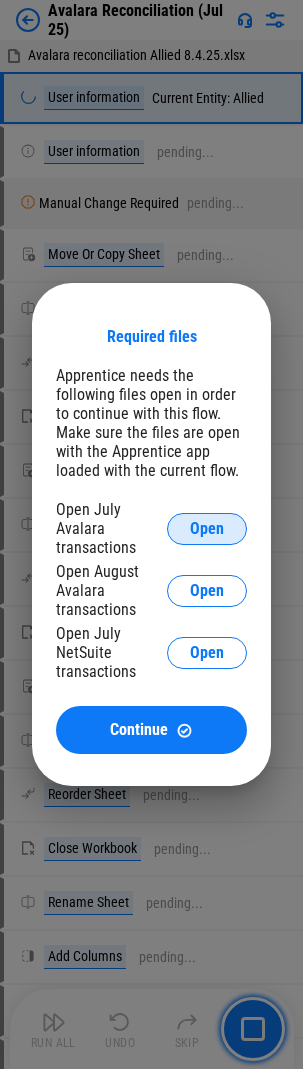 click on "Open" at bounding box center [207, 529] 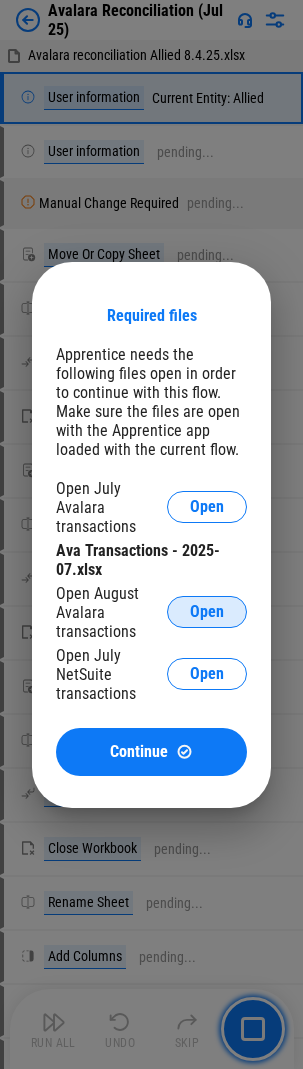 click on "Open" at bounding box center (207, 612) 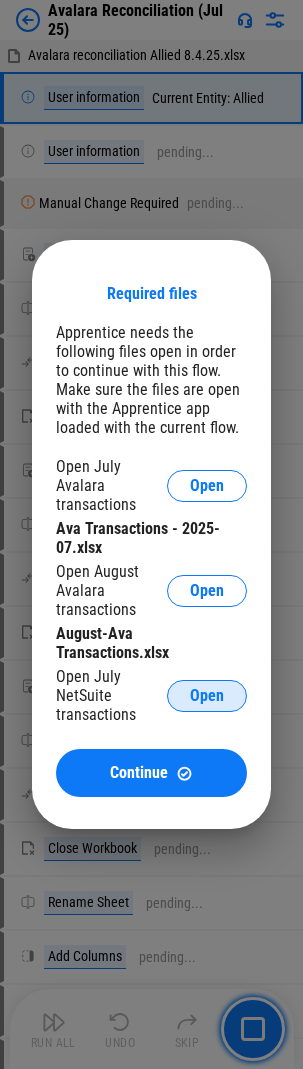click on "Open" at bounding box center [207, 696] 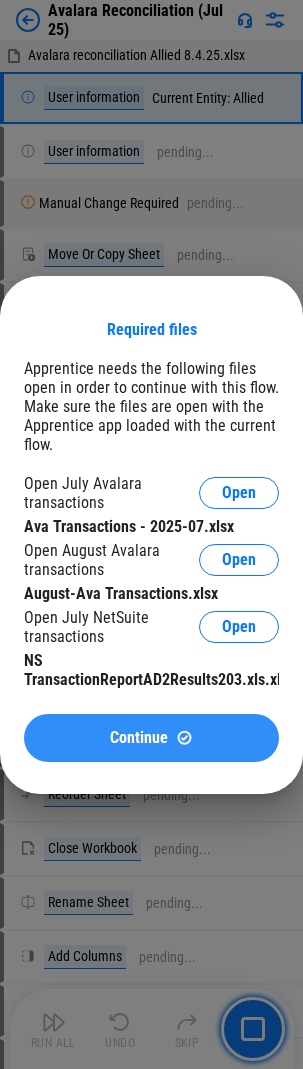 click on "Continue" at bounding box center (139, 738) 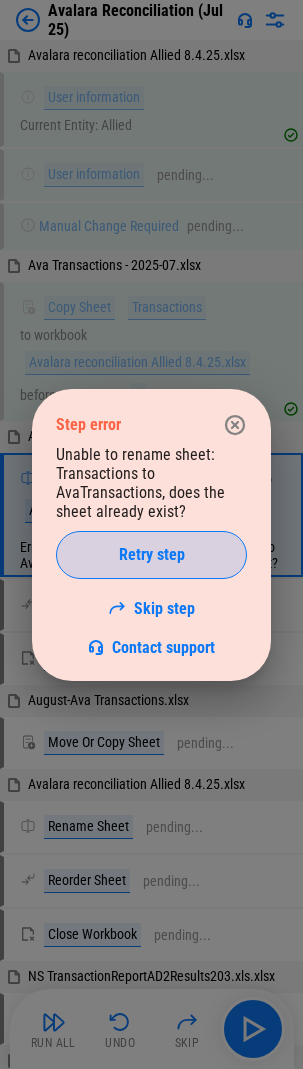 click on "Retry step" at bounding box center [151, 555] 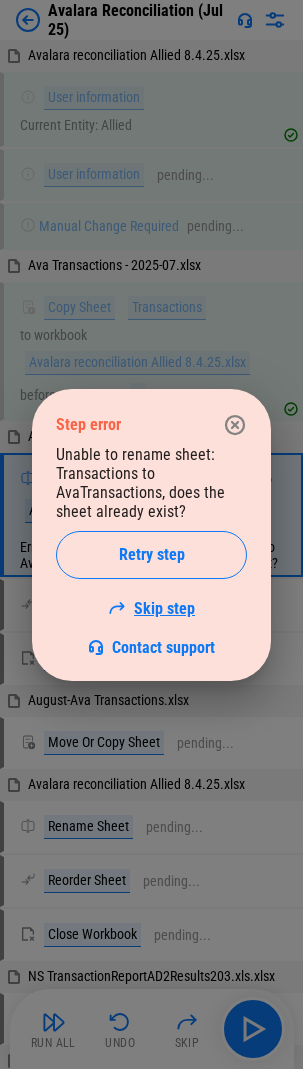 click on "Skip step" at bounding box center [151, 608] 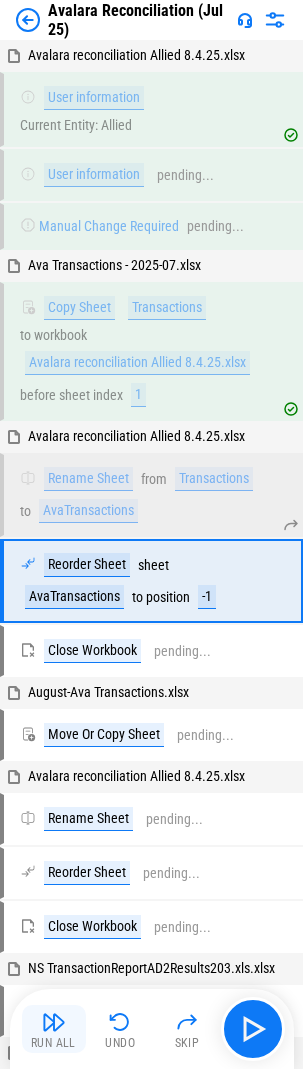 click on "Run All" at bounding box center (54, 1029) 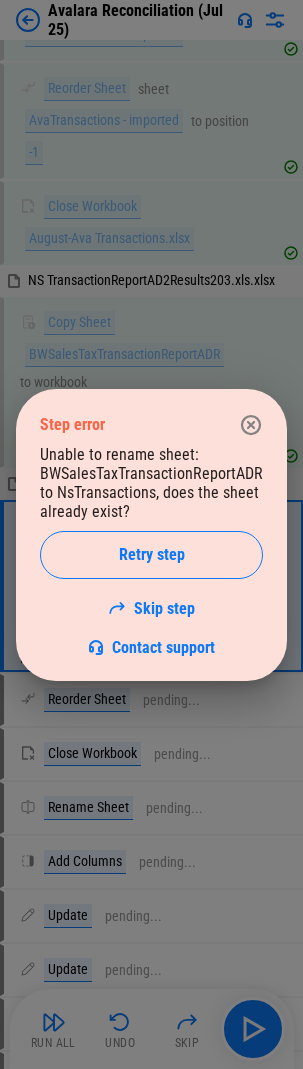 scroll, scrollTop: 1021, scrollLeft: 0, axis: vertical 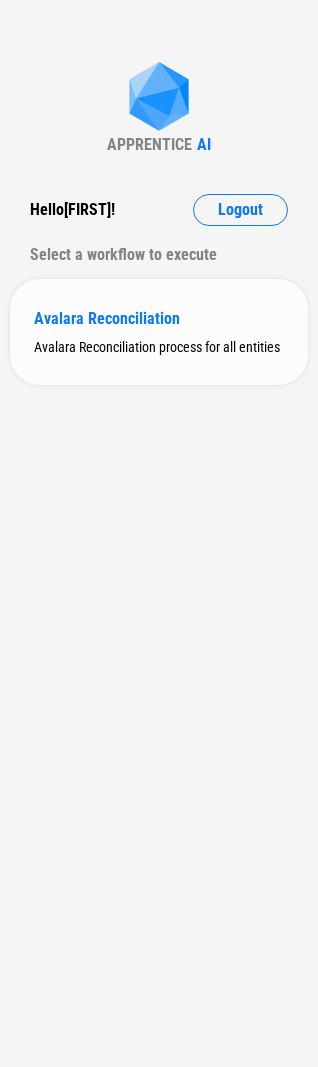 click on "Avalara Reconciliation" at bounding box center [159, 318] 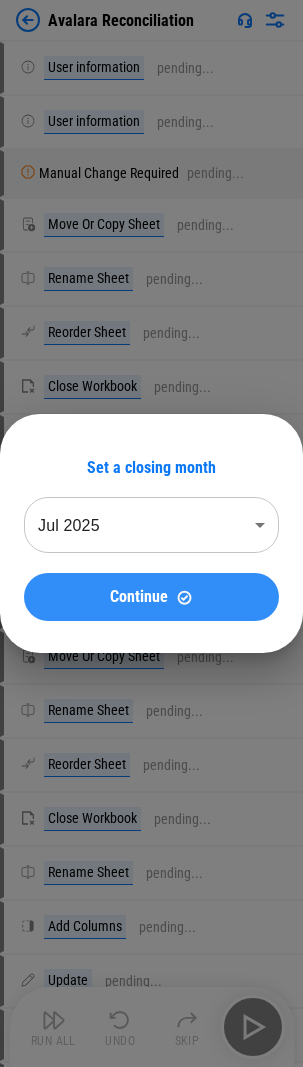 click on "Continue" at bounding box center [139, 597] 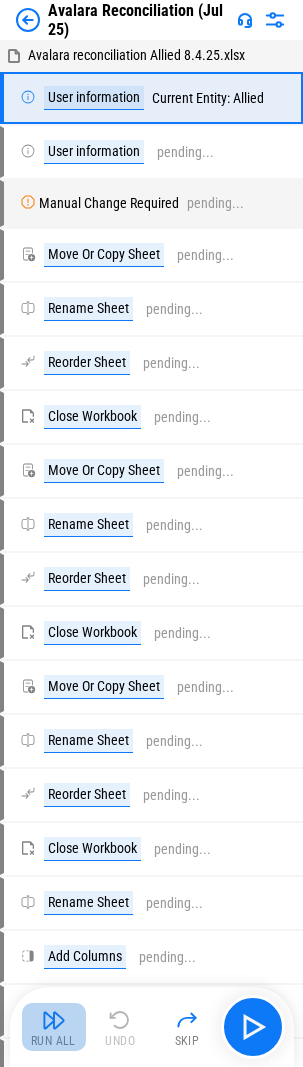 click at bounding box center [54, 1020] 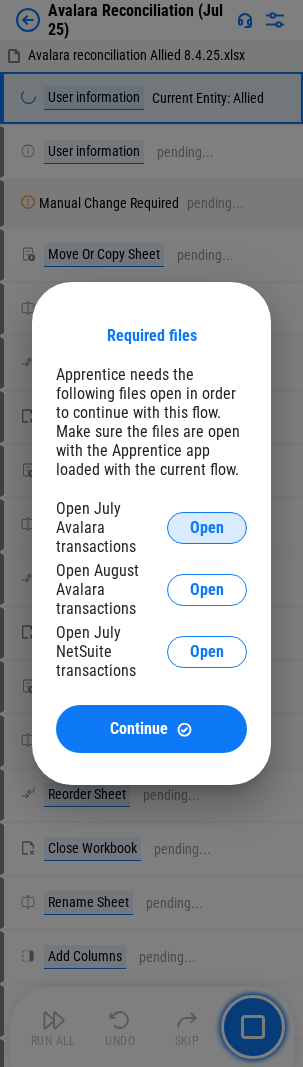 click on "Open" at bounding box center (207, 528) 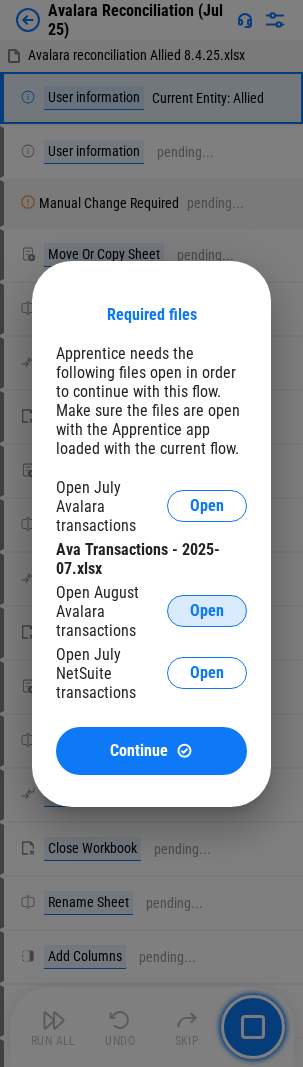 click on "Open" at bounding box center [207, 611] 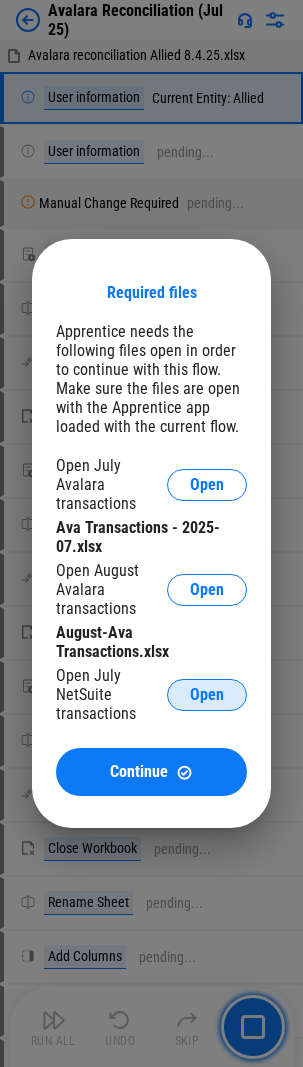 click on "Open" at bounding box center (207, 695) 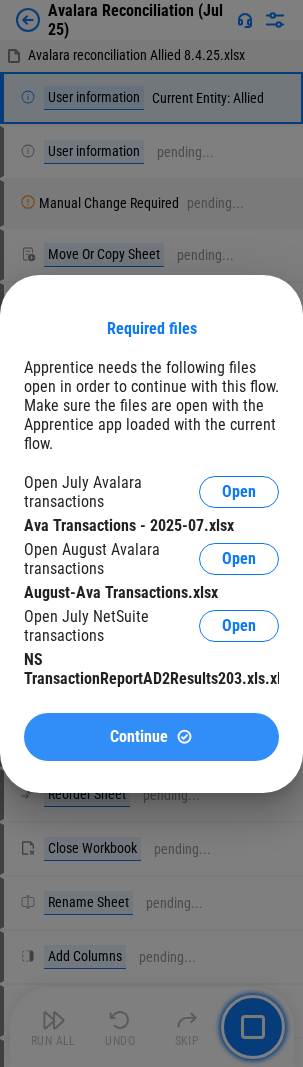 click on "Continue" at bounding box center (139, 737) 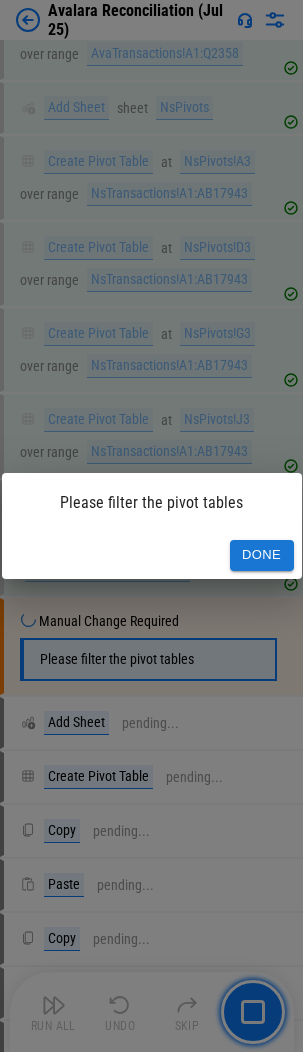 scroll, scrollTop: 4683, scrollLeft: 0, axis: vertical 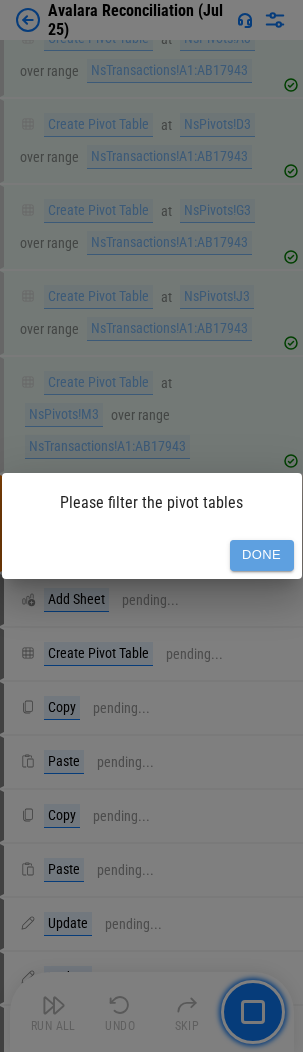 drag, startPoint x: 258, startPoint y: 547, endPoint x: 195, endPoint y: 542, distance: 63.1981 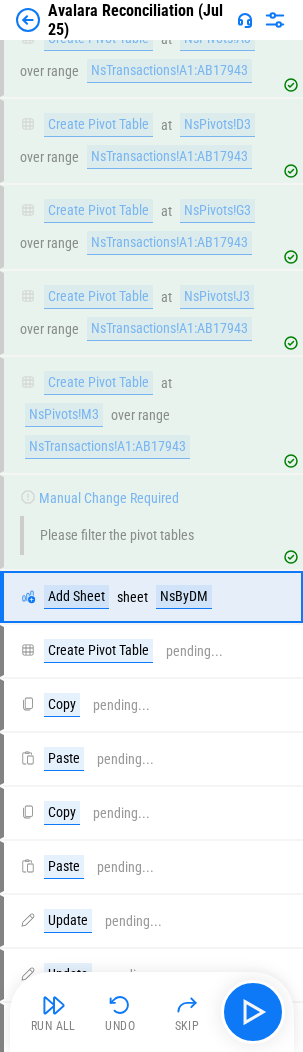 click at bounding box center (54, 1005) 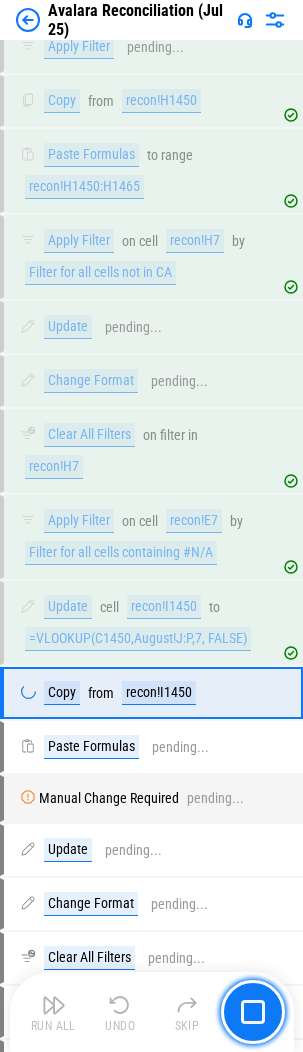 scroll, scrollTop: 16832, scrollLeft: 0, axis: vertical 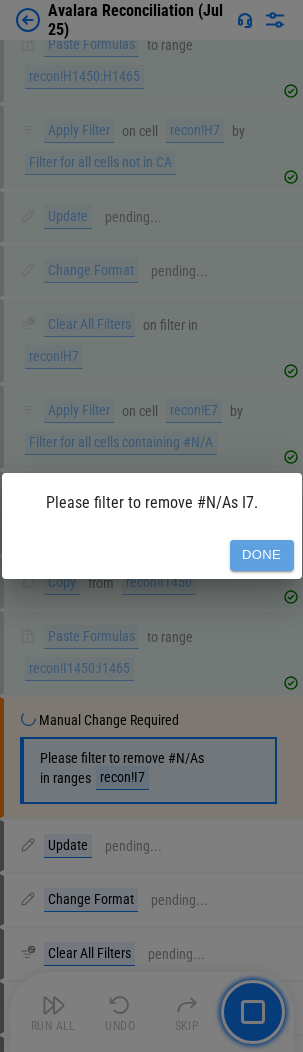 drag, startPoint x: 248, startPoint y: 551, endPoint x: 165, endPoint y: 525, distance: 86.977005 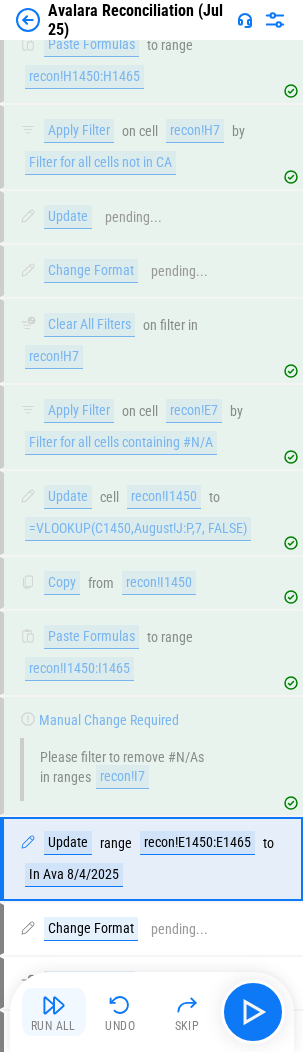 click at bounding box center (54, 1005) 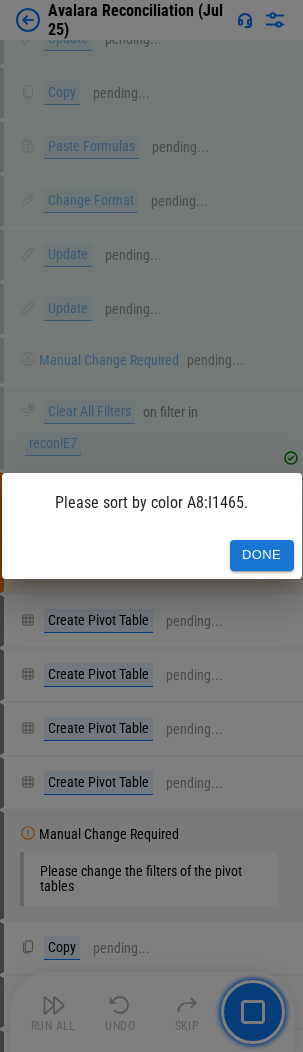 scroll, scrollTop: 19325, scrollLeft: 0, axis: vertical 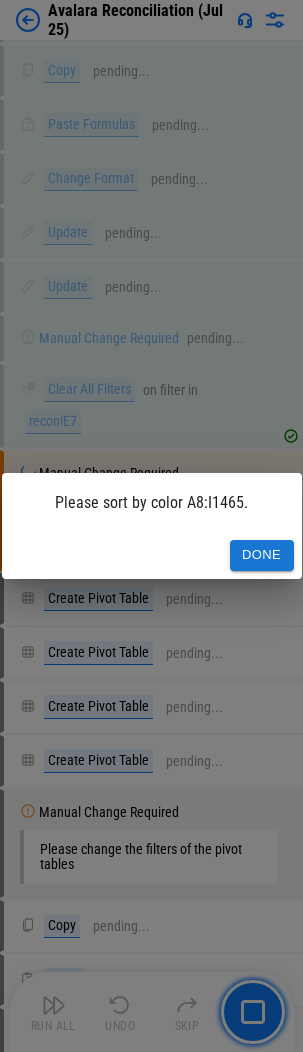 click on "Done" at bounding box center (262, 555) 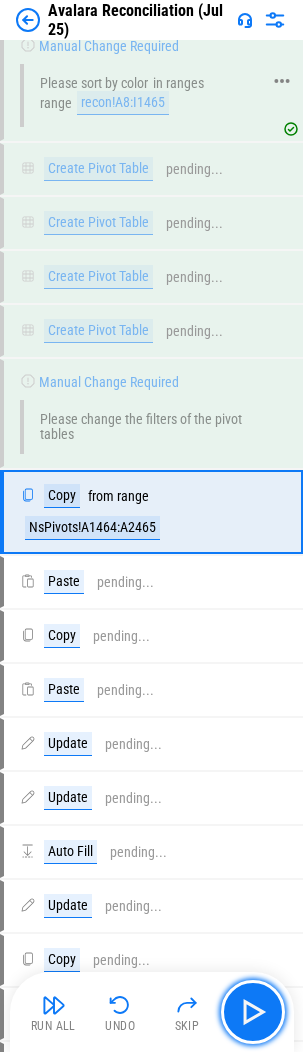 scroll, scrollTop: 19753, scrollLeft: 0, axis: vertical 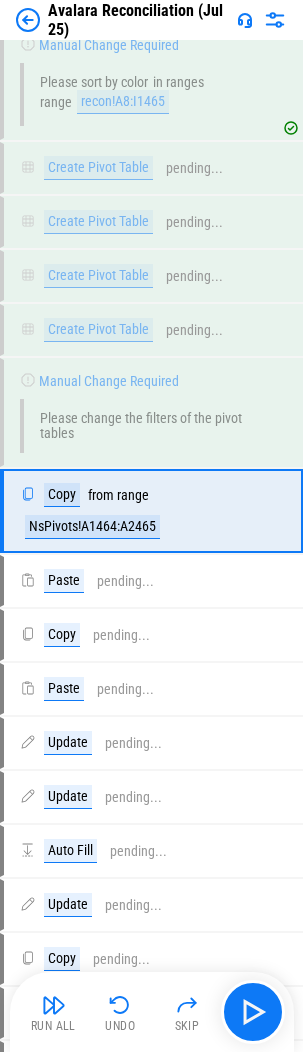 drag, startPoint x: 50, startPoint y: 1009, endPoint x: 33, endPoint y: 1000, distance: 19.235384 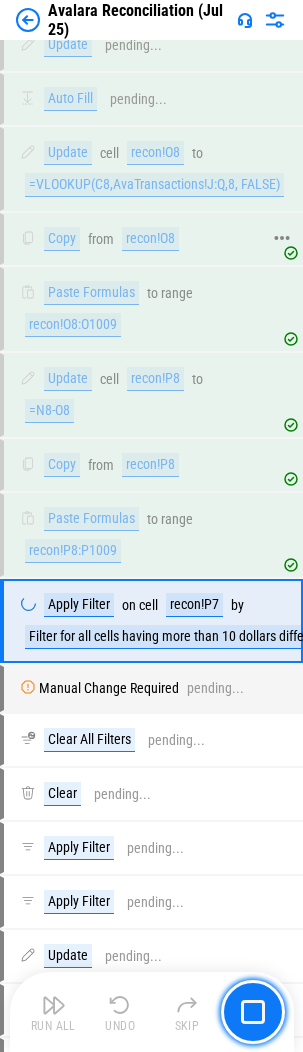 scroll, scrollTop: 20647, scrollLeft: 0, axis: vertical 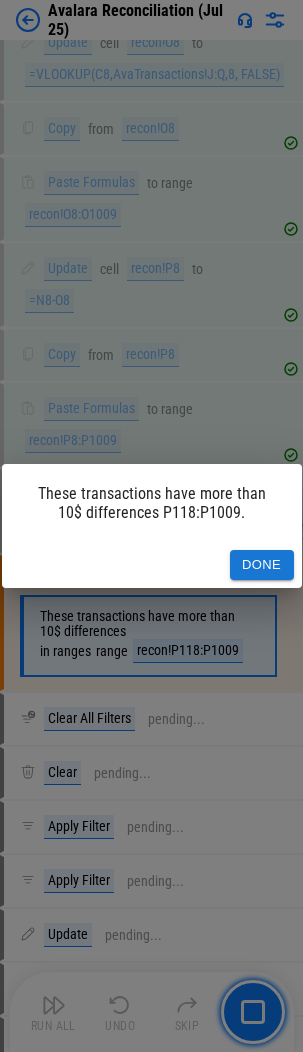 drag, startPoint x: 266, startPoint y: 564, endPoint x: 254, endPoint y: 564, distance: 12 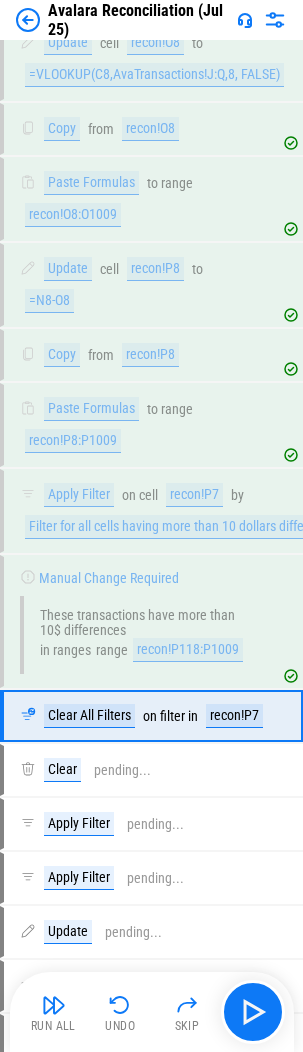 click on "Run All" at bounding box center [53, 1026] 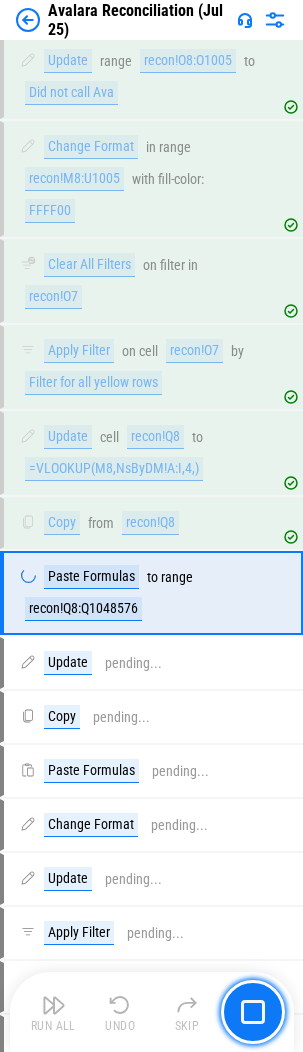 scroll, scrollTop: 23800, scrollLeft: 0, axis: vertical 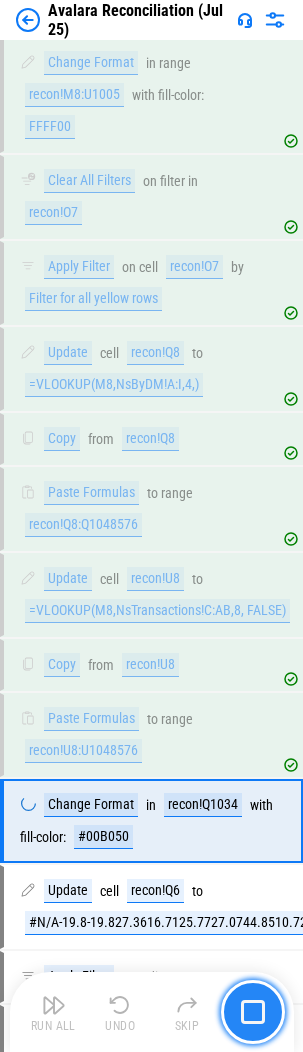 click at bounding box center (253, 1012) 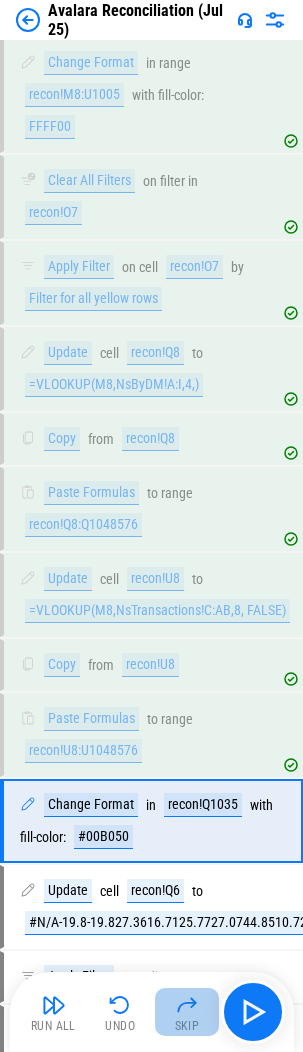 click at bounding box center (187, 1005) 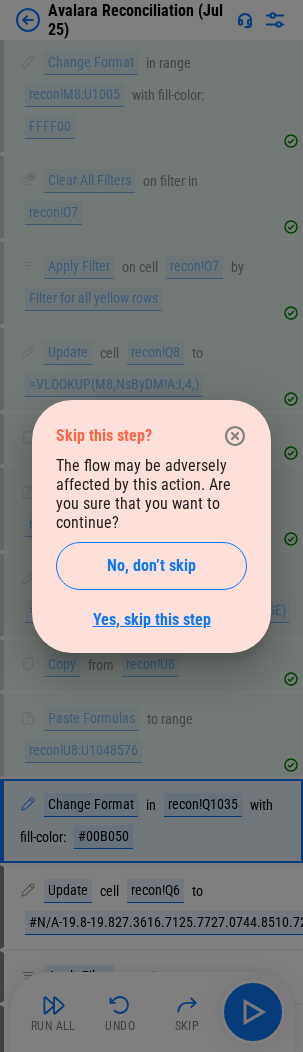 click on "Yes, skip this step" at bounding box center (152, 619) 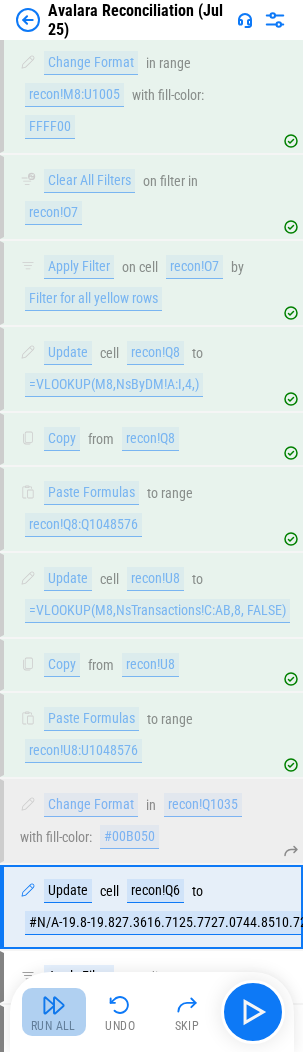 click at bounding box center [54, 1005] 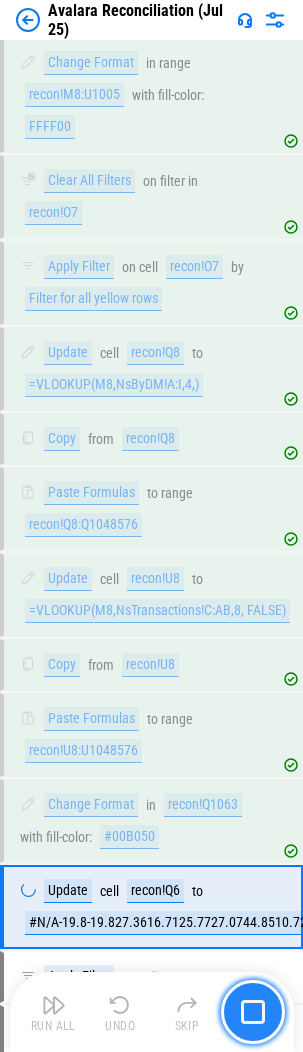 click at bounding box center (253, 1012) 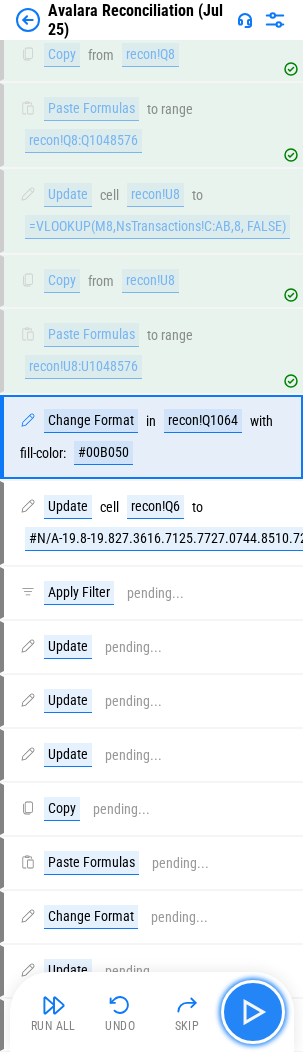 scroll, scrollTop: 24200, scrollLeft: 0, axis: vertical 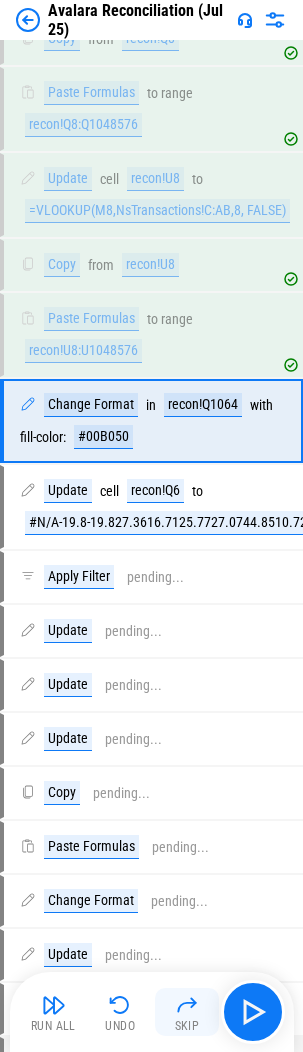 click at bounding box center (187, 1005) 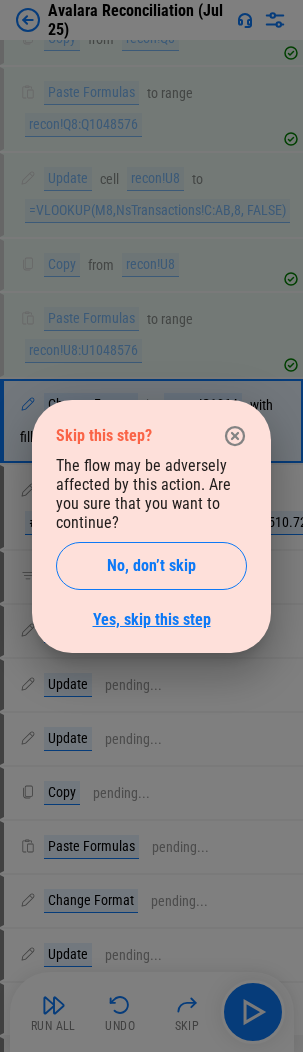 click on "Yes, skip this step" at bounding box center (152, 619) 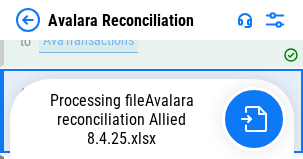 scroll, scrollTop: 503, scrollLeft: 0, axis: vertical 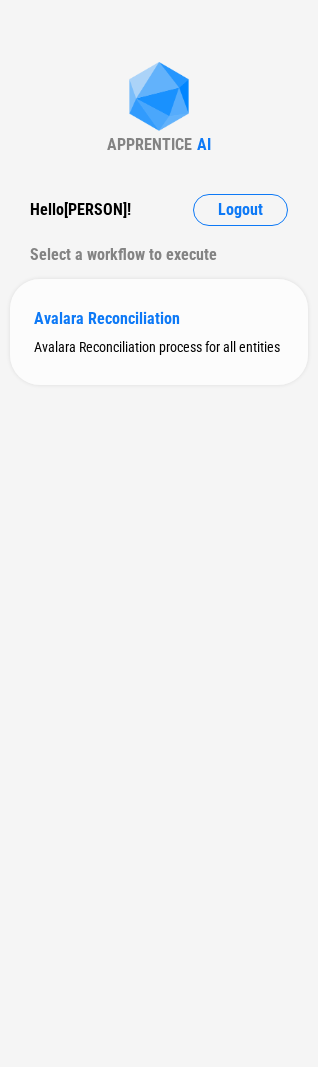 click on "Avalara Reconciliation" at bounding box center [159, 318] 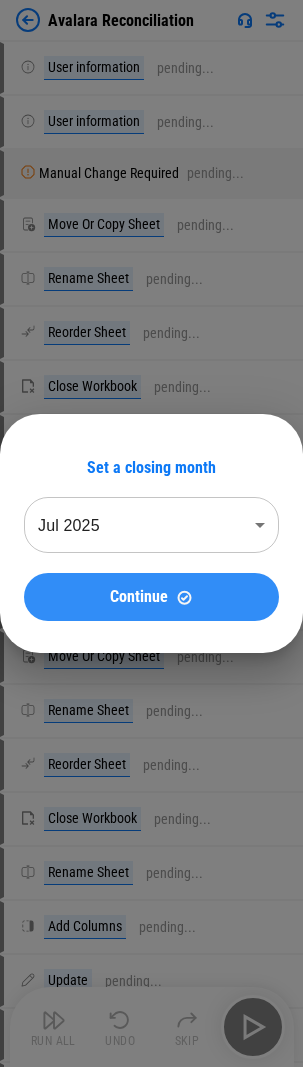 click on "Continue" at bounding box center (151, 597) 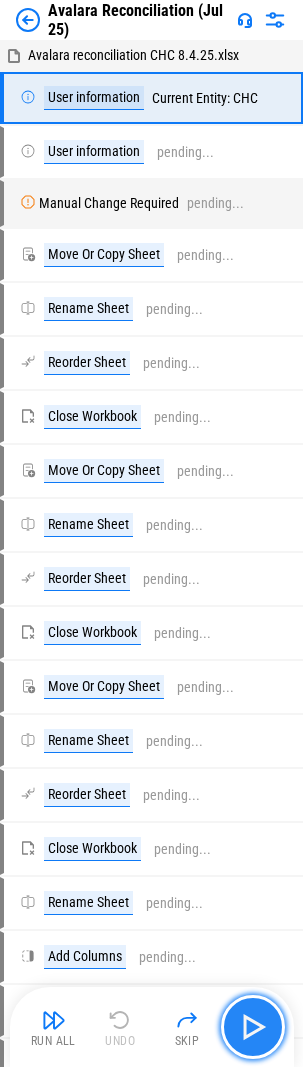 click at bounding box center [253, 1027] 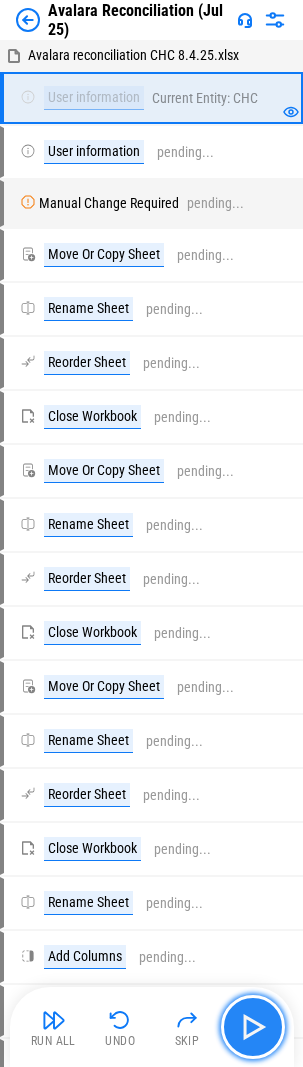 click at bounding box center (253, 1027) 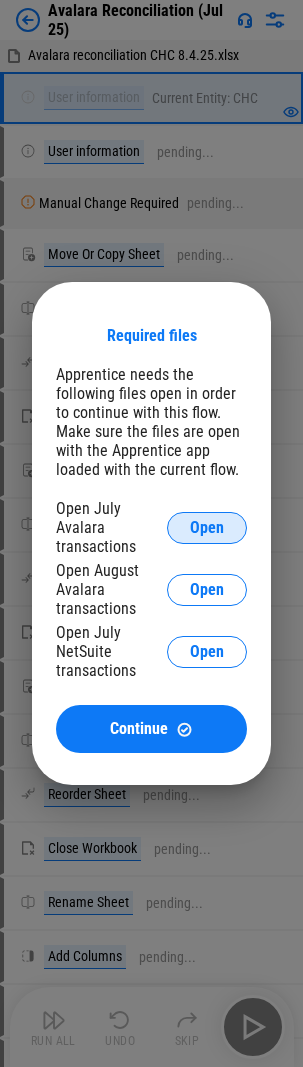 click on "Open" at bounding box center [207, 528] 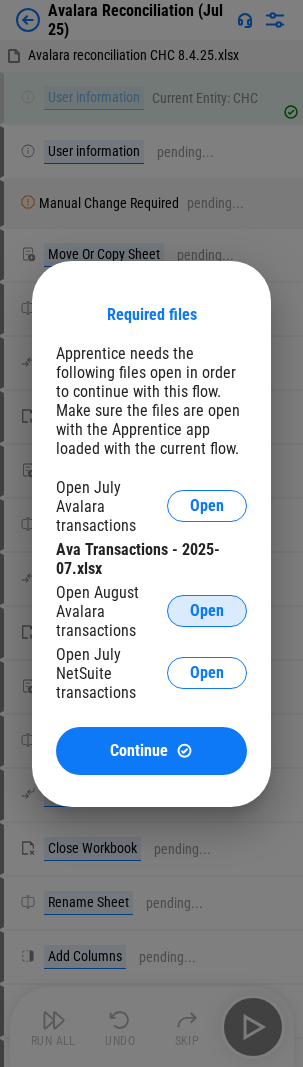 click on "Open" at bounding box center (207, 611) 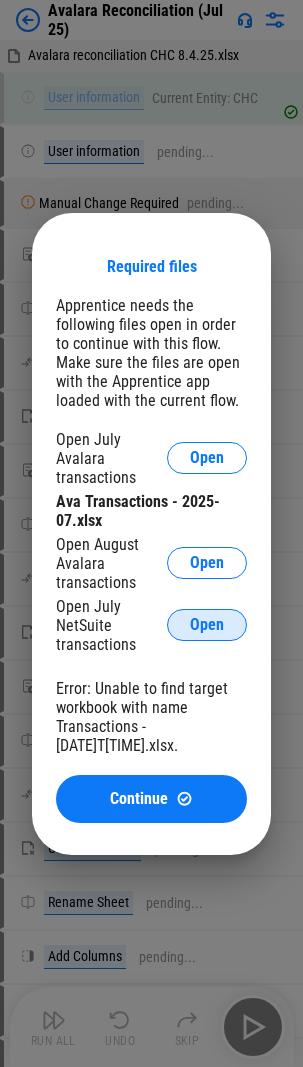 click on "Open" at bounding box center [207, 625] 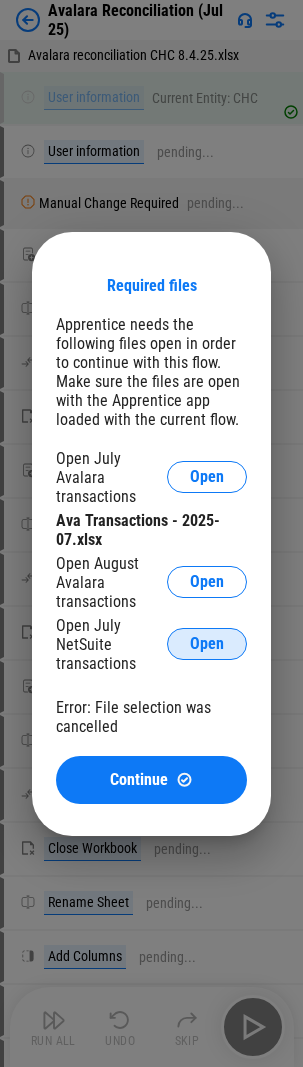 click on "Open" at bounding box center [207, 644] 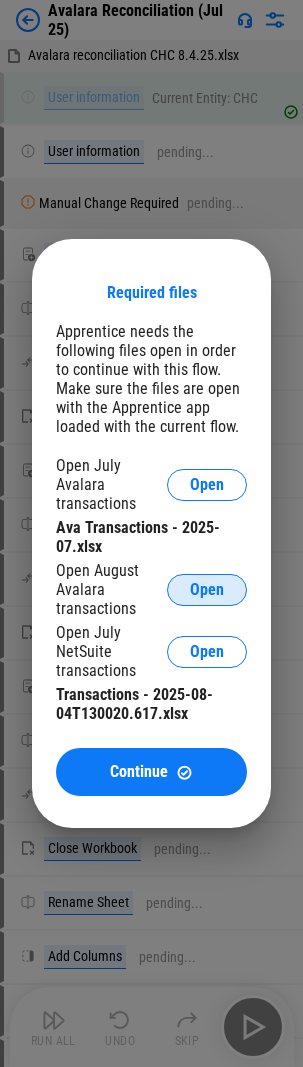 click on "Open" at bounding box center [207, 590] 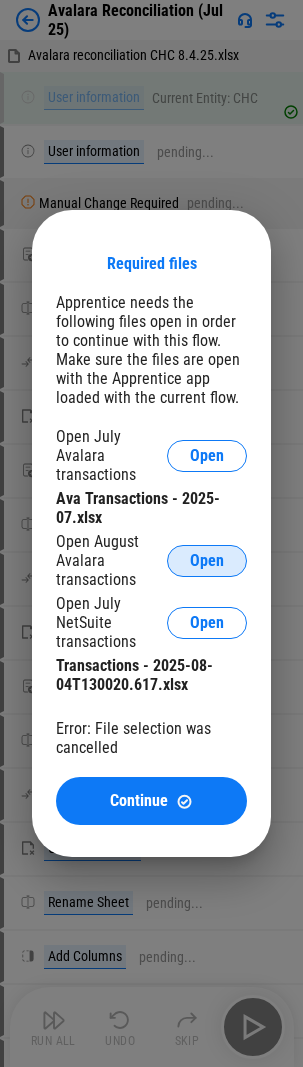 click on "Open" at bounding box center (207, 561) 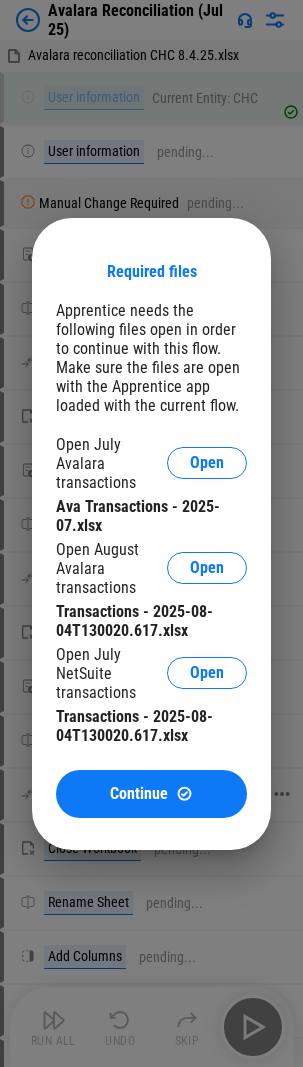 click on "Continue" at bounding box center [139, 794] 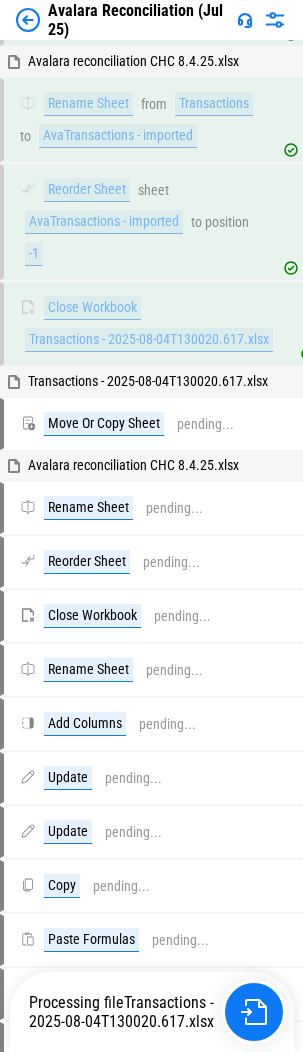 scroll, scrollTop: 810, scrollLeft: 0, axis: vertical 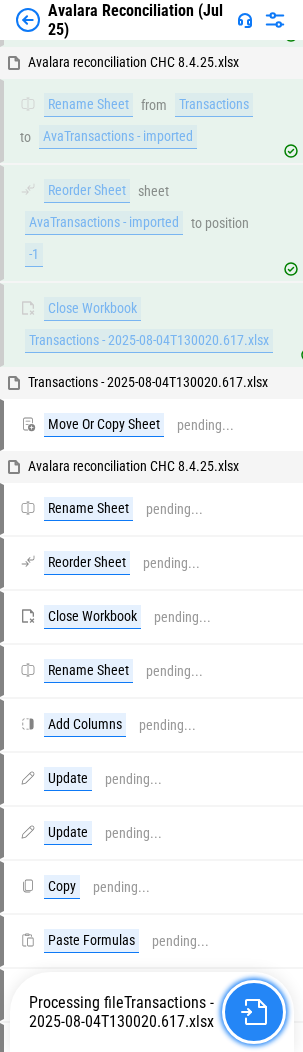 click at bounding box center [254, 1012] 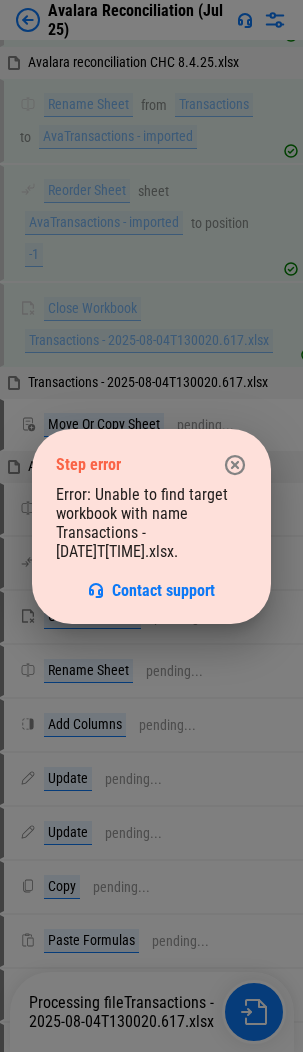 click 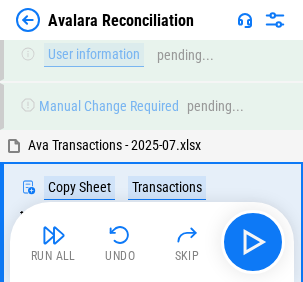scroll, scrollTop: 189, scrollLeft: 0, axis: vertical 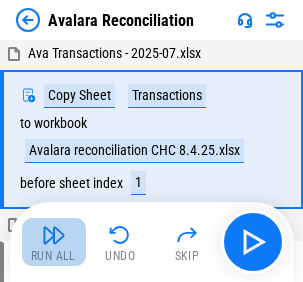 drag, startPoint x: 56, startPoint y: 232, endPoint x: 42, endPoint y: 237, distance: 14.866069 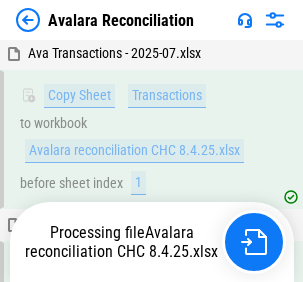 scroll, scrollTop: 197, scrollLeft: 0, axis: vertical 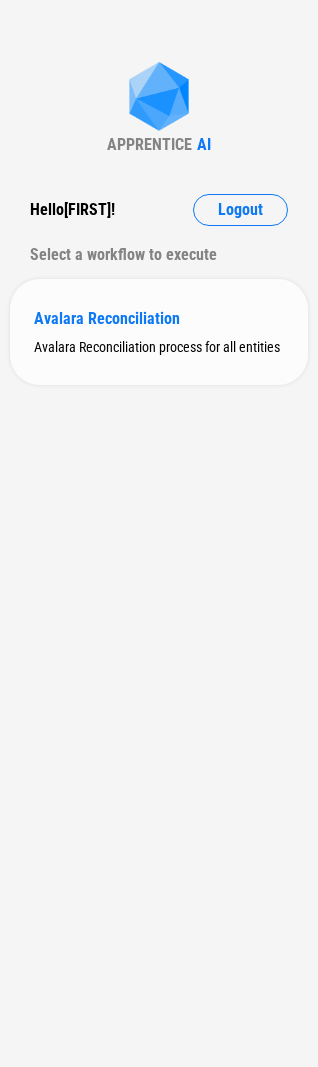 click on "Avalara Reconciliation" at bounding box center [159, 318] 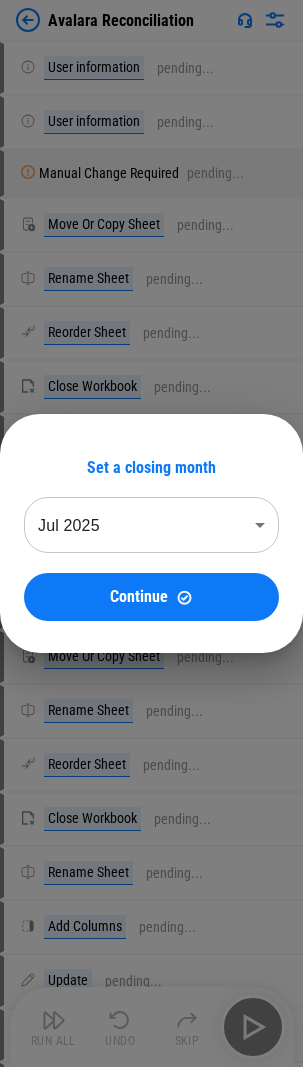drag, startPoint x: 132, startPoint y: 600, endPoint x: 107, endPoint y: 598, distance: 25.079872 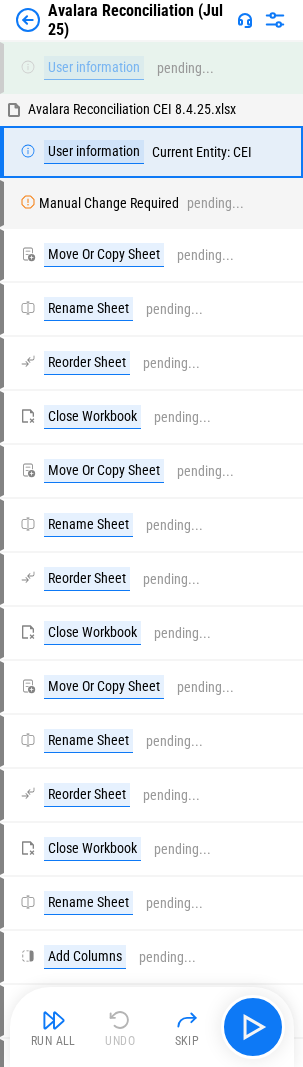 drag, startPoint x: 57, startPoint y: 1029, endPoint x: 42, endPoint y: 1027, distance: 15.132746 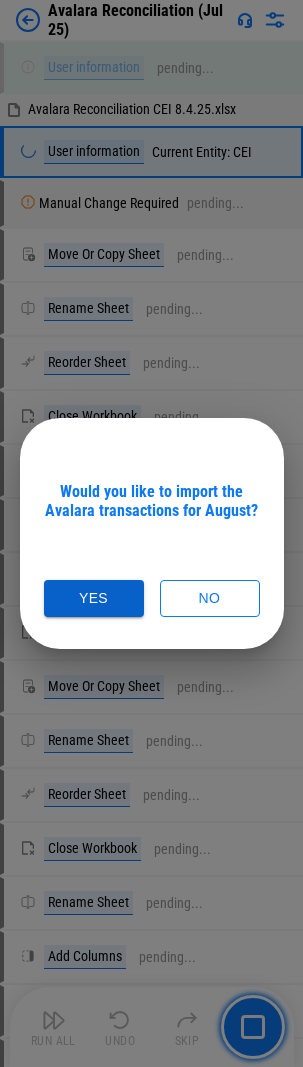 click on "Yes" at bounding box center (94, 598) 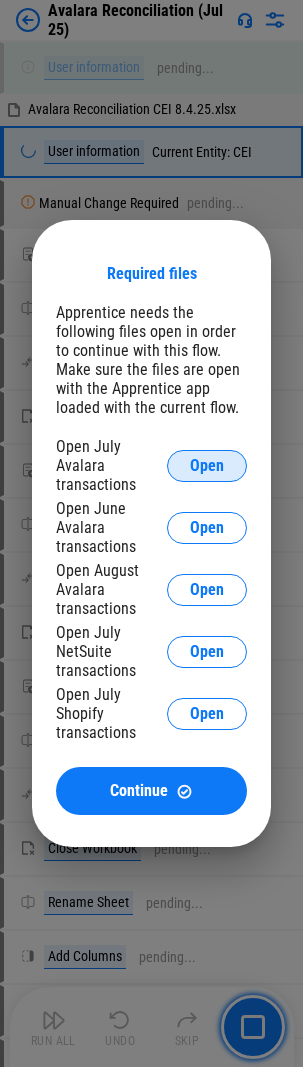 click on "Open" at bounding box center (207, 466) 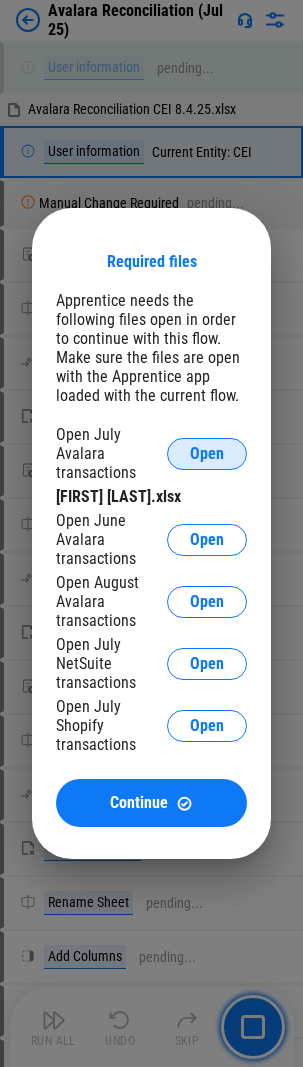 click on "Open" at bounding box center (207, 454) 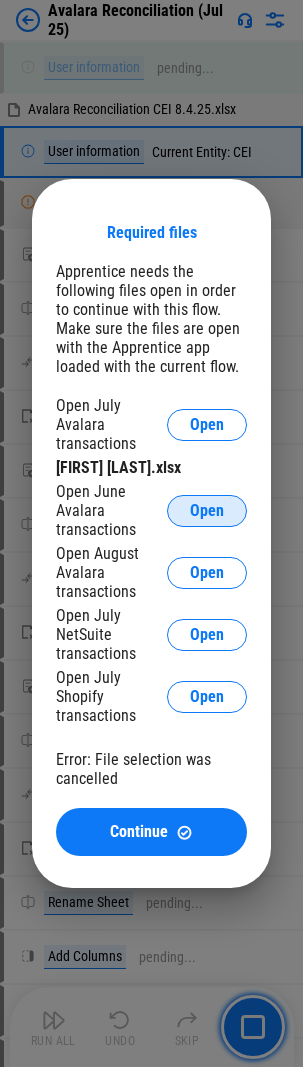 click on "Open" at bounding box center [207, 511] 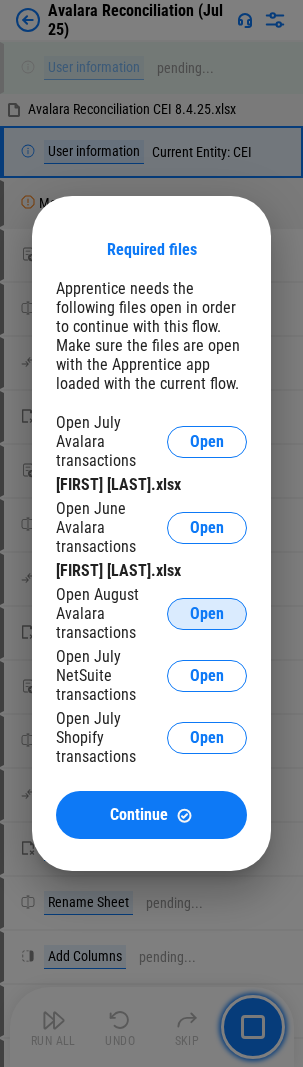 click on "Open" at bounding box center [207, 614] 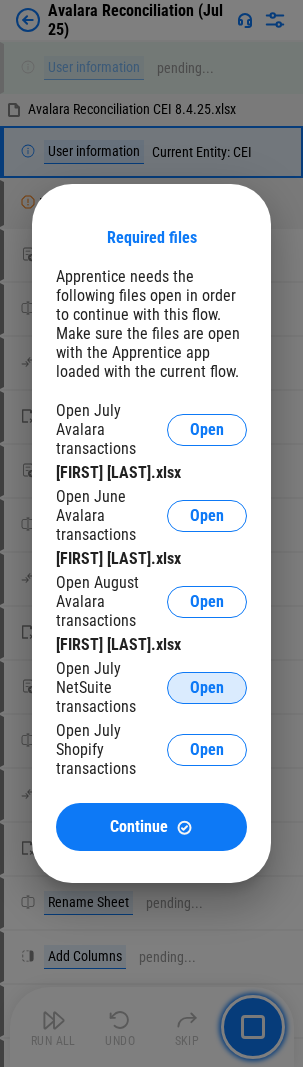 click on "Open" at bounding box center [207, 688] 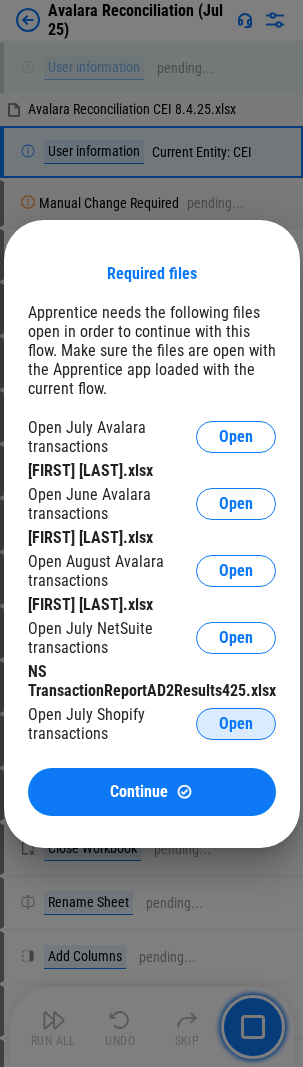 click on "Open" at bounding box center [236, 724] 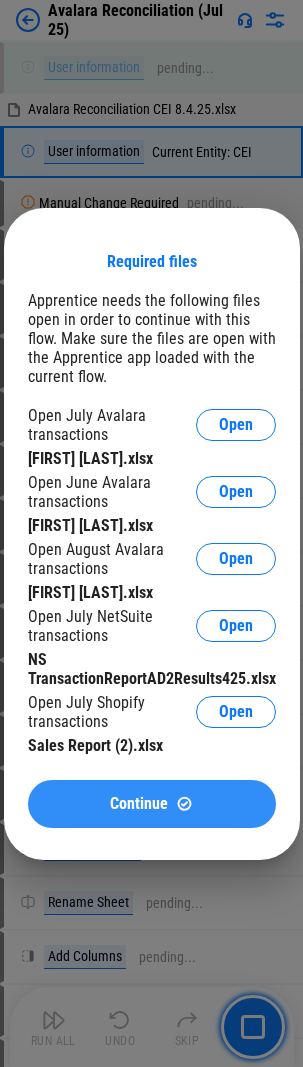 click on "Continue" at bounding box center [139, 804] 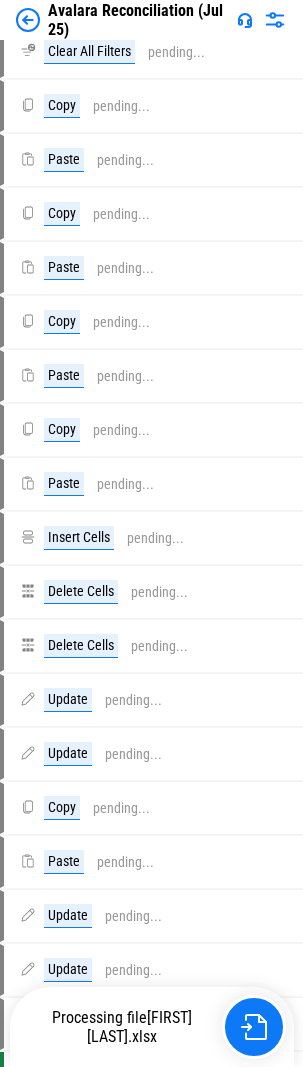 scroll, scrollTop: 30367, scrollLeft: 0, axis: vertical 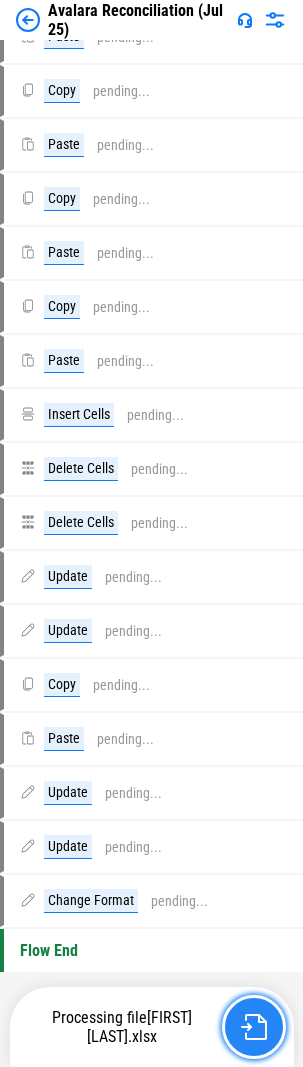 click at bounding box center (254, 1027) 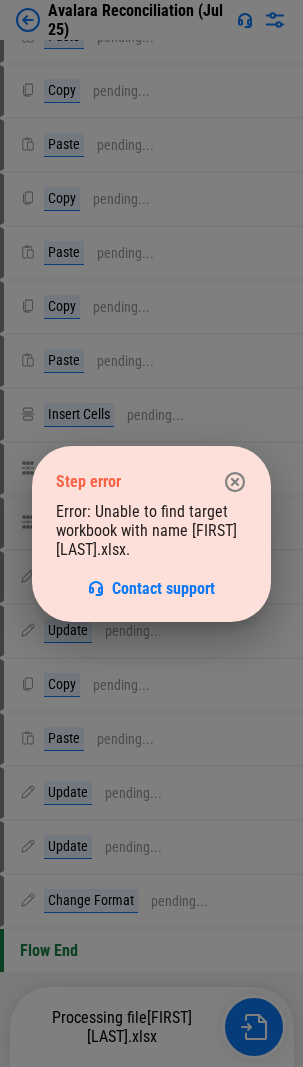 click 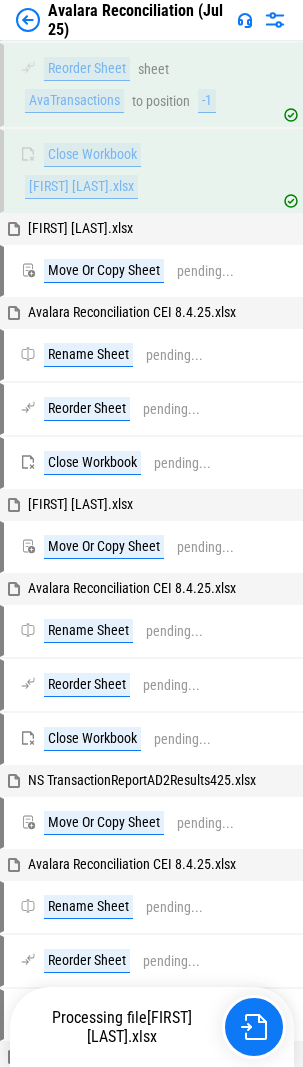 scroll, scrollTop: 22767, scrollLeft: 0, axis: vertical 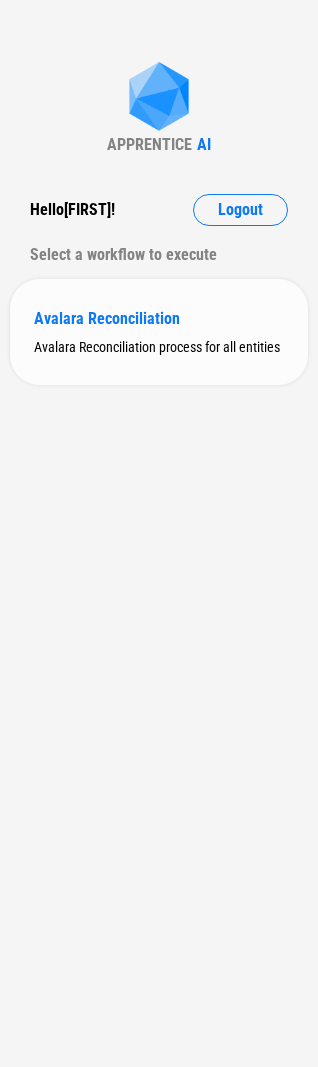 click on "Avalara Reconciliation" at bounding box center [159, 318] 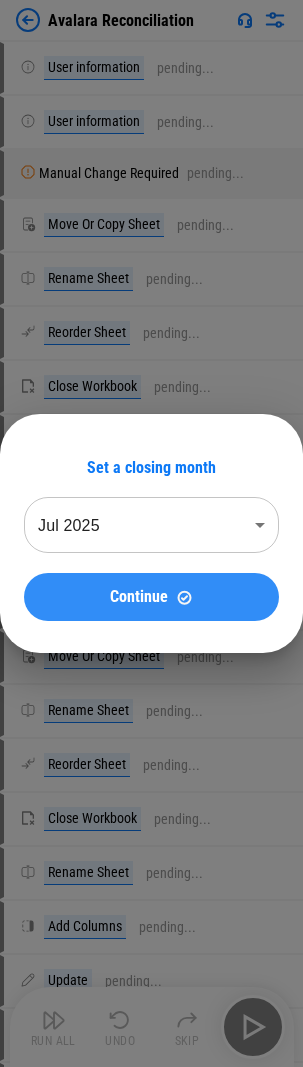 click on "Continue" at bounding box center [139, 597] 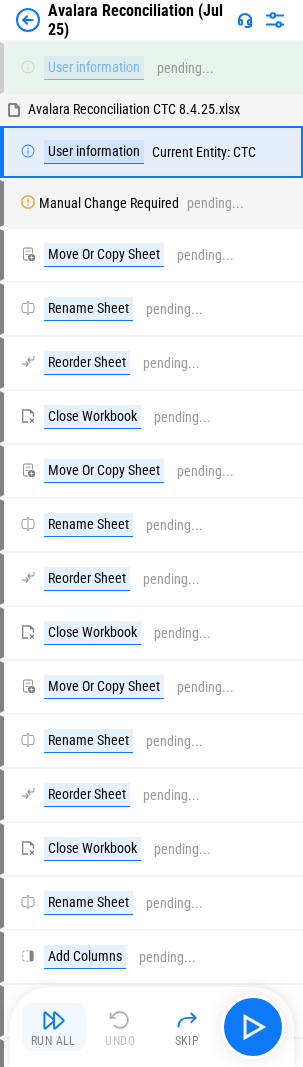 click at bounding box center (54, 1020) 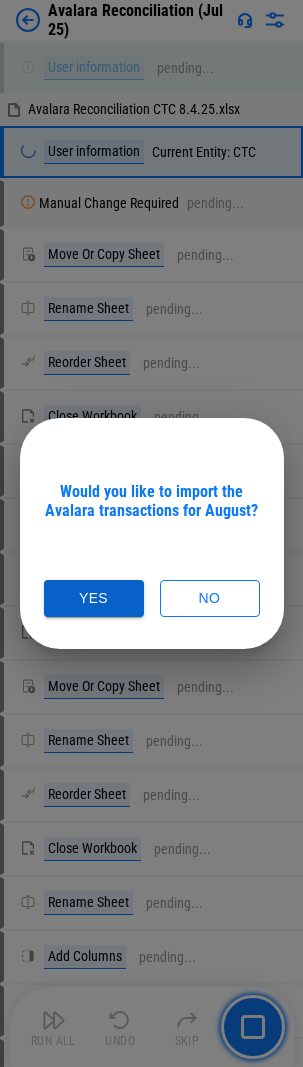 click on "Yes" at bounding box center (94, 598) 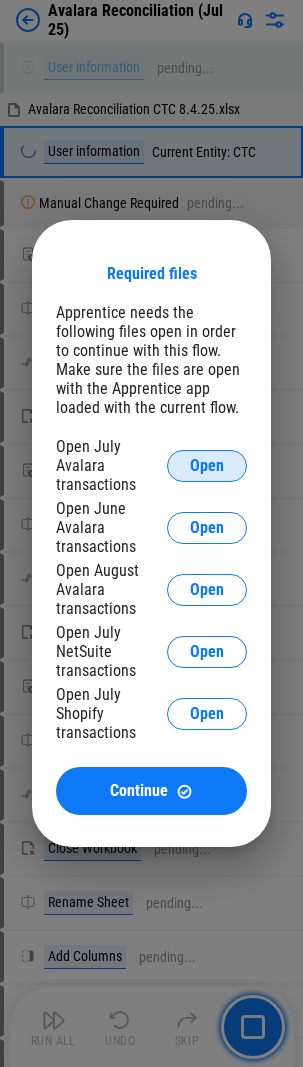 click on "Open" at bounding box center (207, 466) 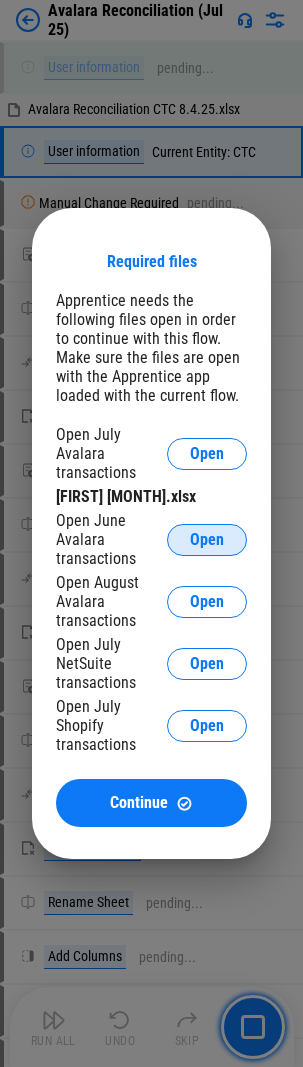 click on "Open" at bounding box center [207, 540] 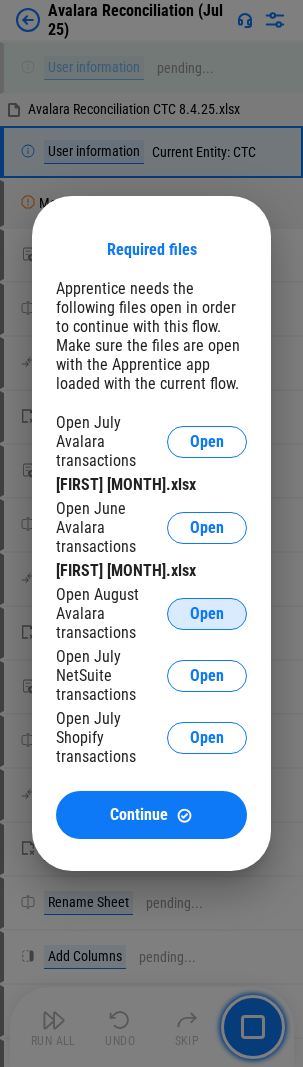 click on "Open" at bounding box center [207, 614] 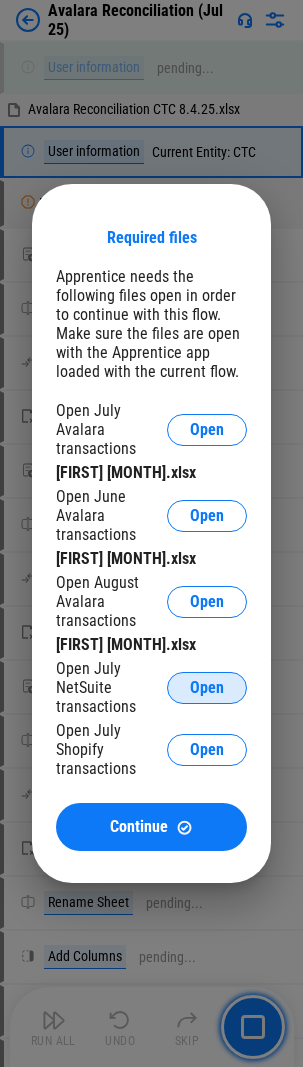 click on "Open" at bounding box center (207, 688) 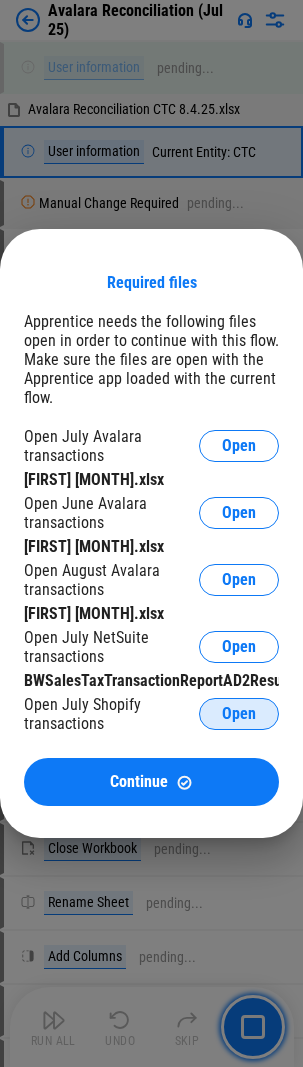 click on "Open" at bounding box center (239, 714) 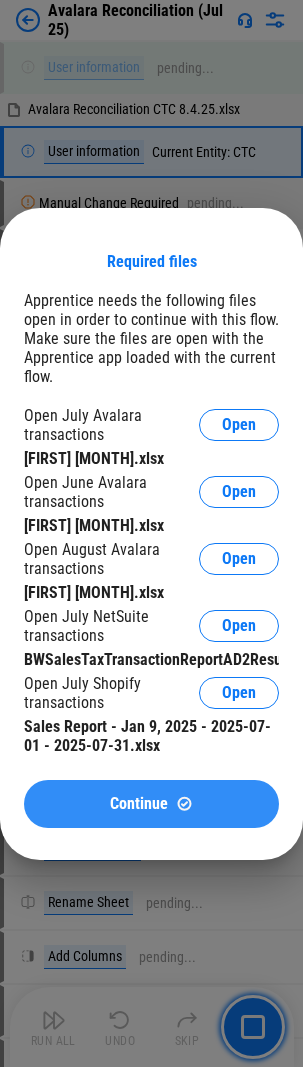click on "Continue" at bounding box center (139, 804) 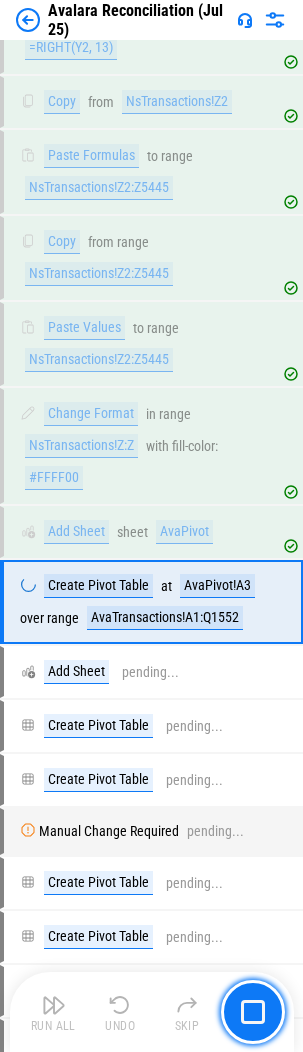 scroll, scrollTop: 28053, scrollLeft: 0, axis: vertical 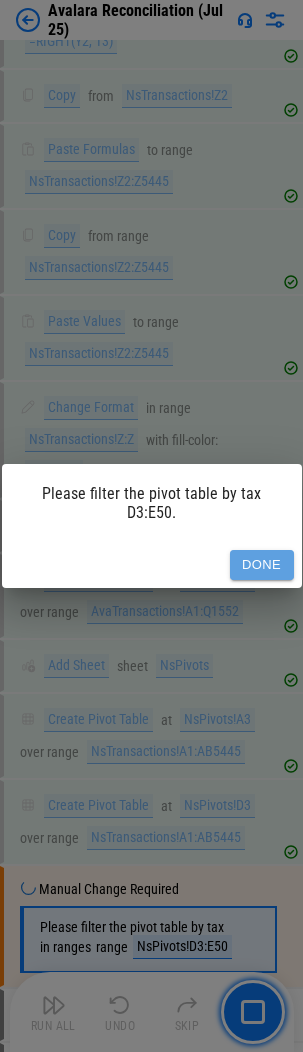 click on "Done" at bounding box center (262, 565) 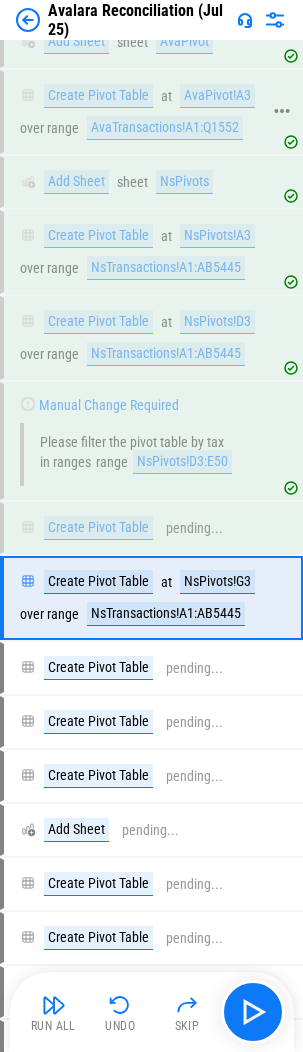 scroll, scrollTop: 28539, scrollLeft: 0, axis: vertical 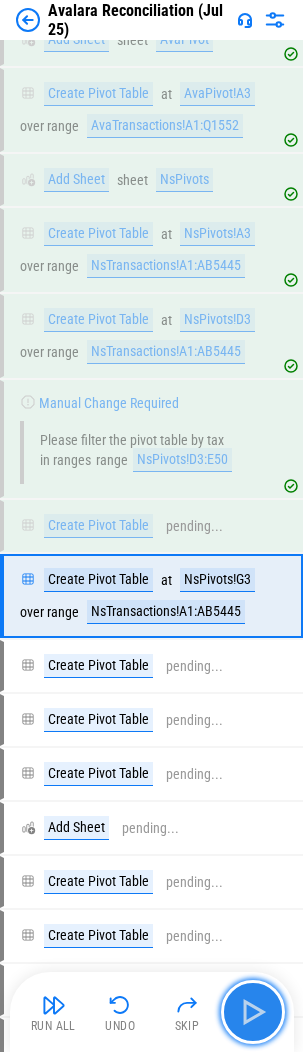 click at bounding box center (253, 1012) 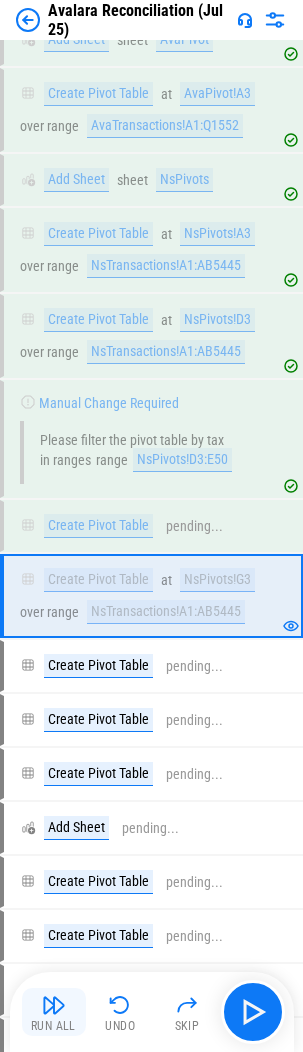 click at bounding box center [54, 1005] 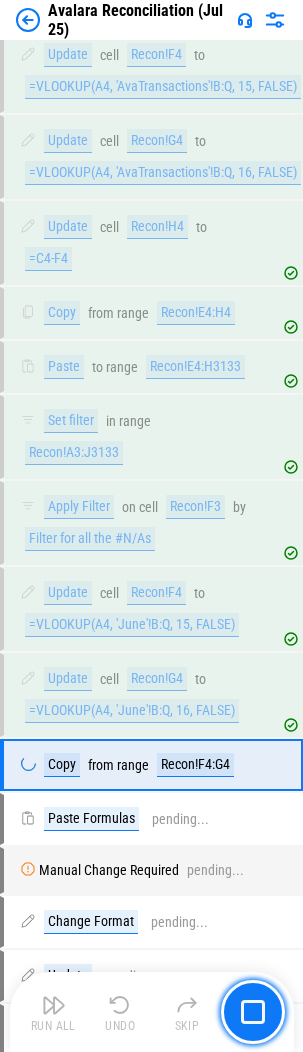 scroll, scrollTop: 30509, scrollLeft: 0, axis: vertical 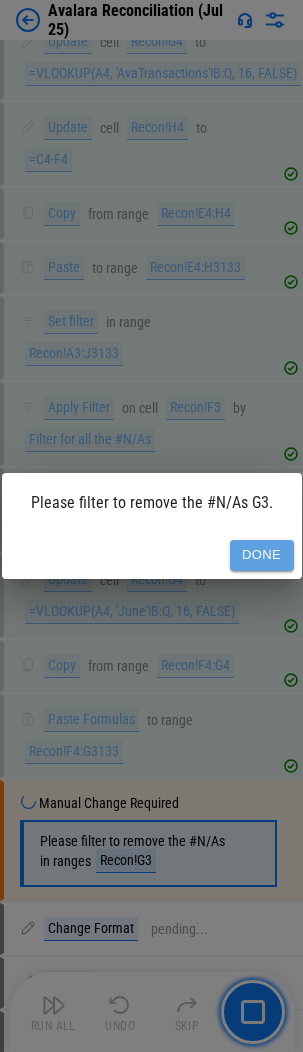 click on "Done" at bounding box center [262, 555] 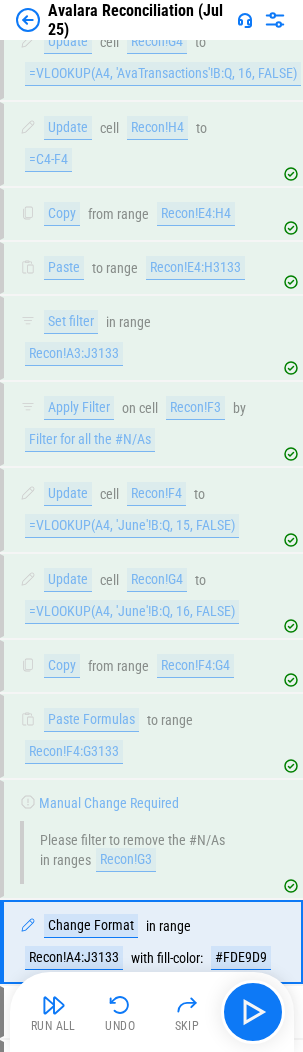 click at bounding box center (54, 1005) 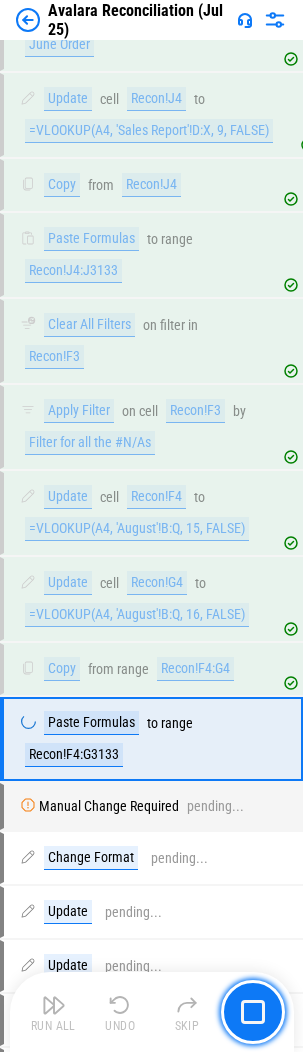 scroll, scrollTop: 31613, scrollLeft: 0, axis: vertical 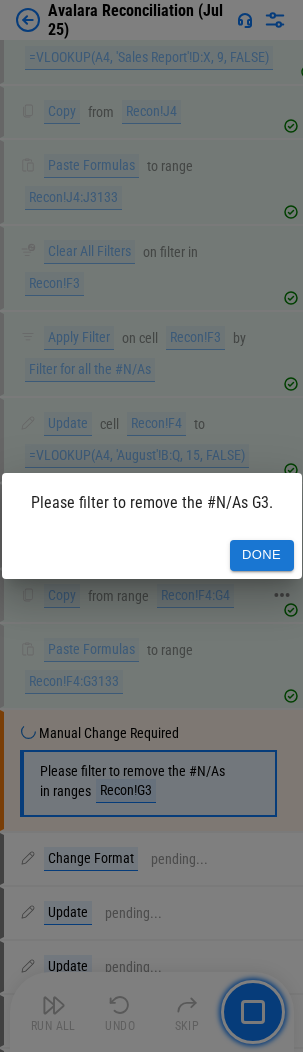 click on "Done" at bounding box center (262, 555) 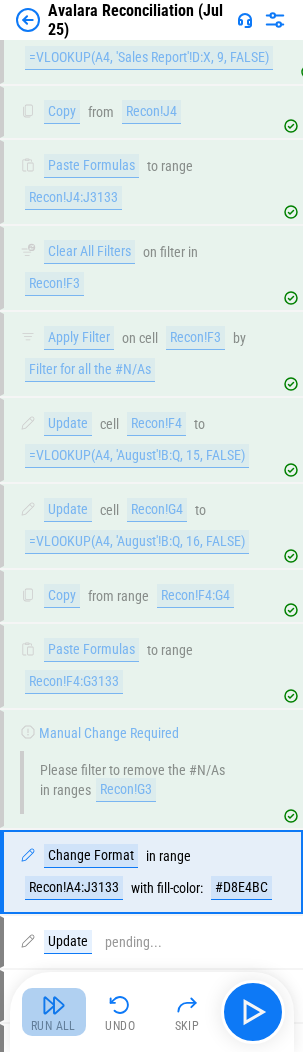 click on "Run All" at bounding box center (53, 1026) 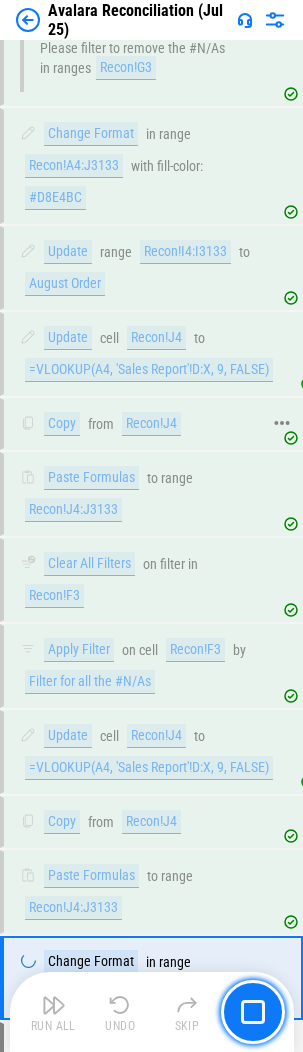 scroll, scrollTop: 32717, scrollLeft: 0, axis: vertical 